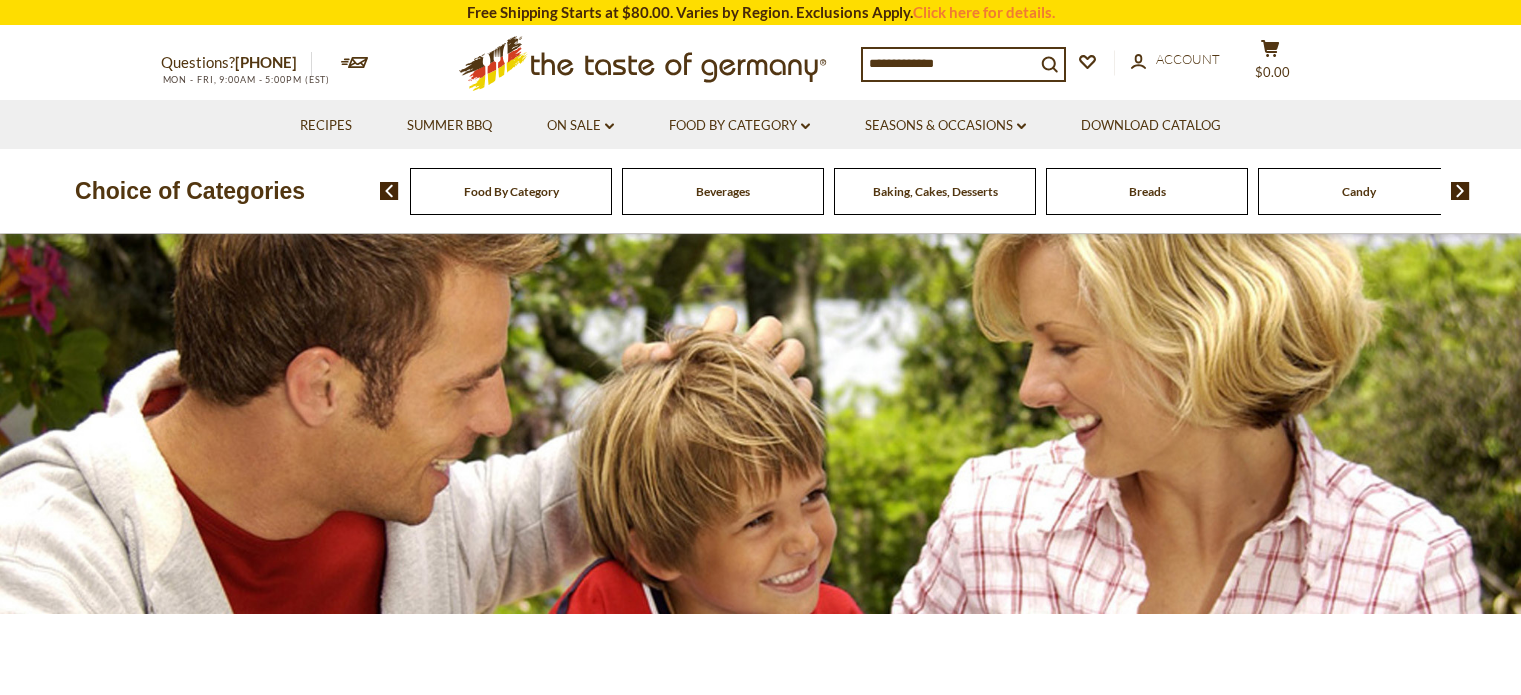 scroll, scrollTop: 0, scrollLeft: 0, axis: both 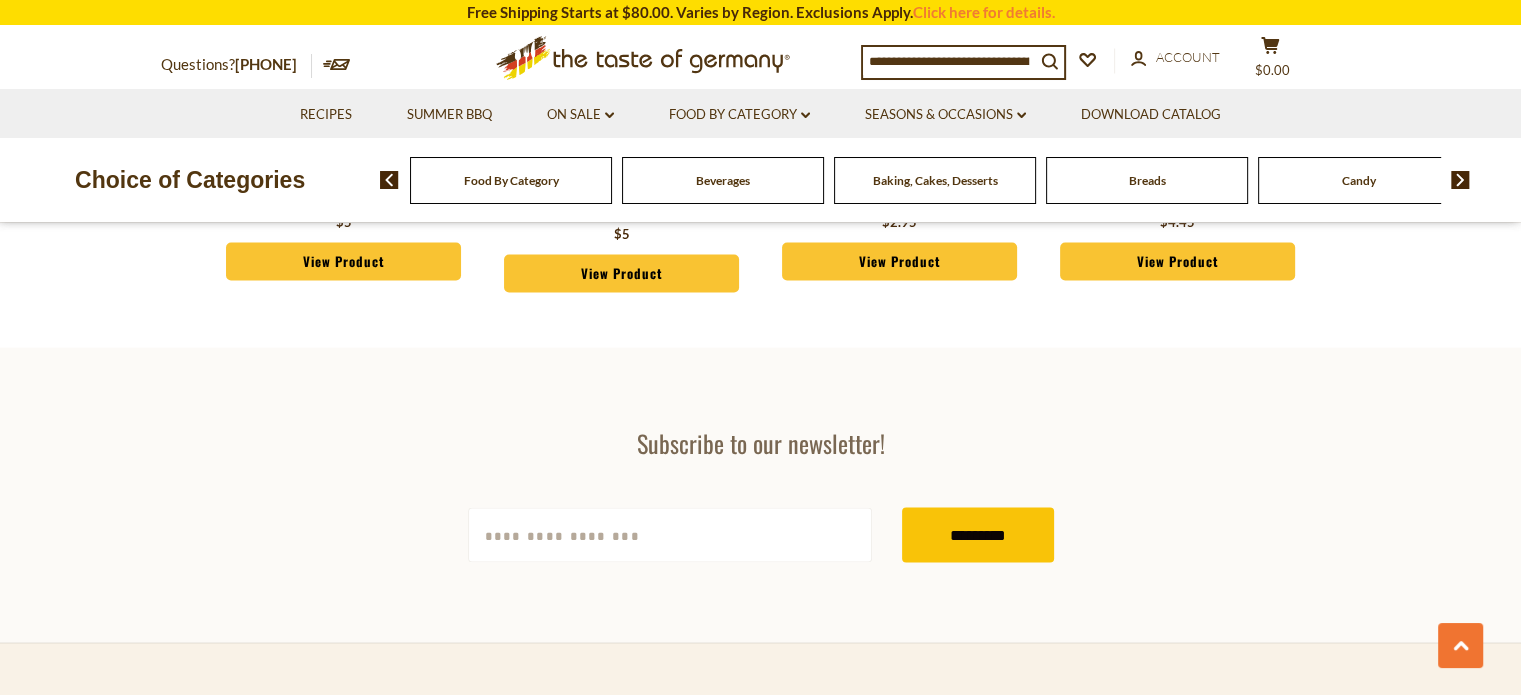 click on "Breads" at bounding box center (511, 180) 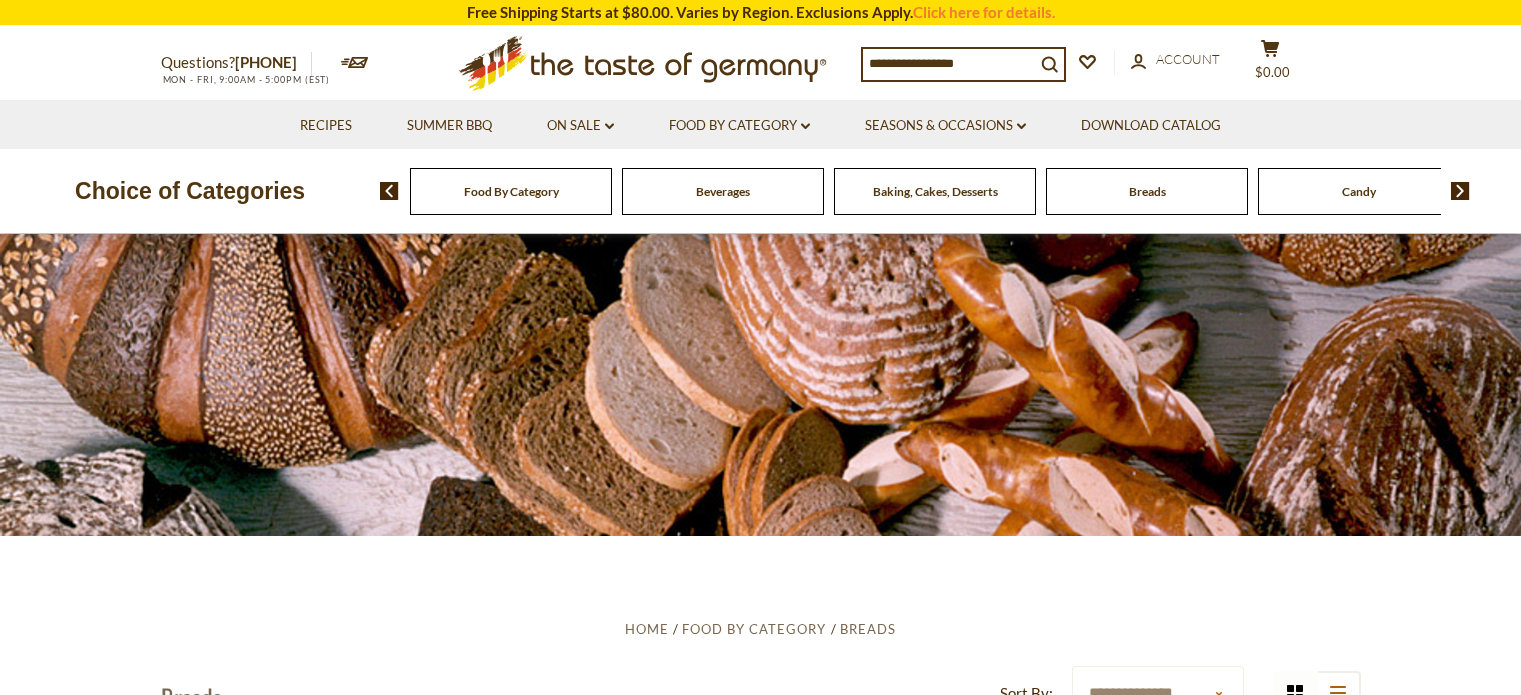 scroll, scrollTop: 0, scrollLeft: 0, axis: both 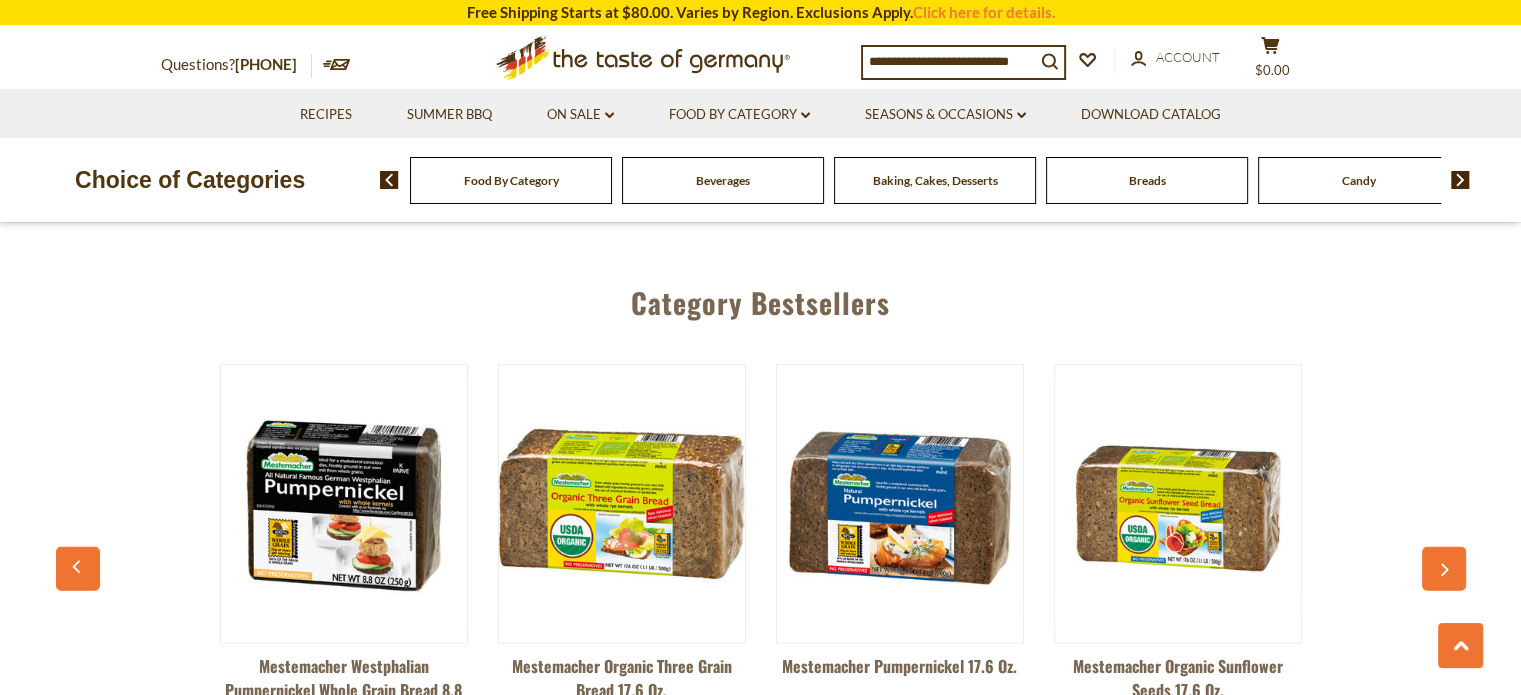 click on "Beverages" at bounding box center (723, 180) 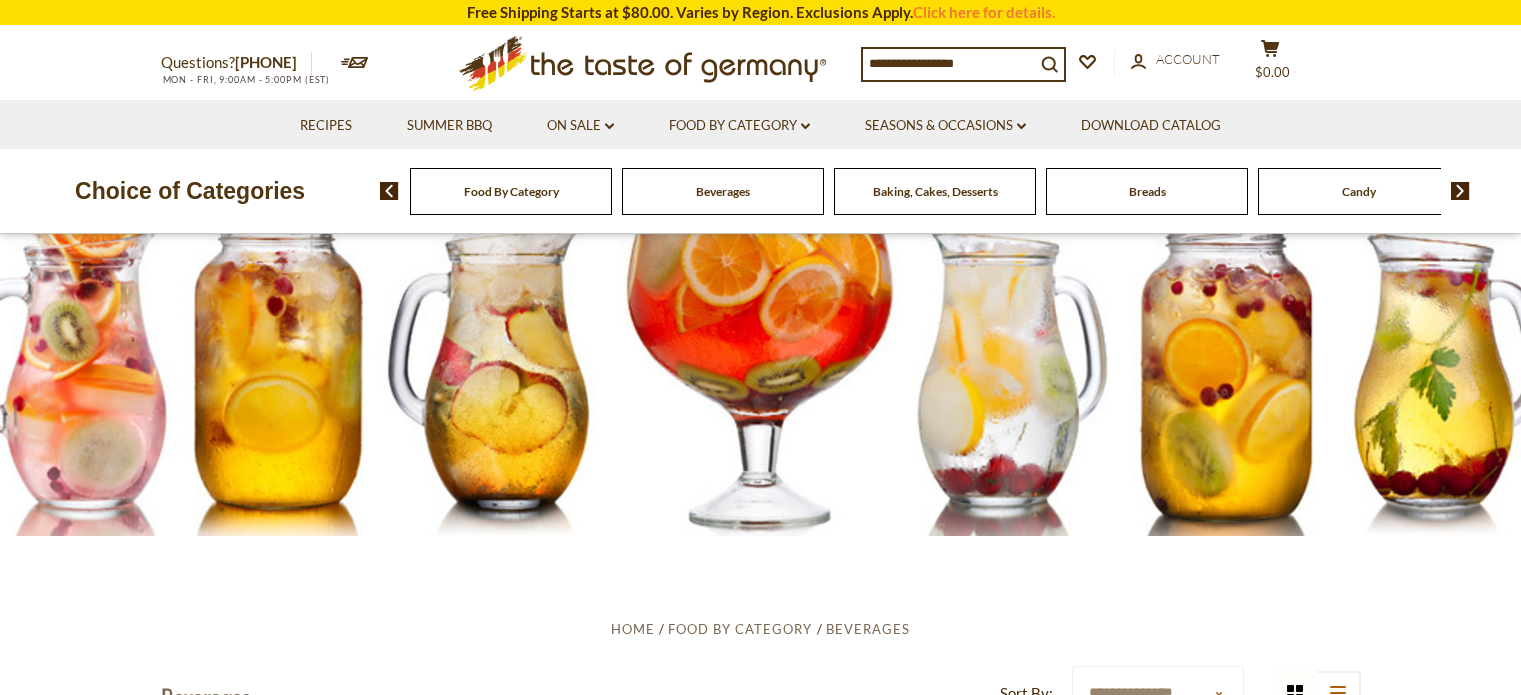 scroll, scrollTop: 0, scrollLeft: 0, axis: both 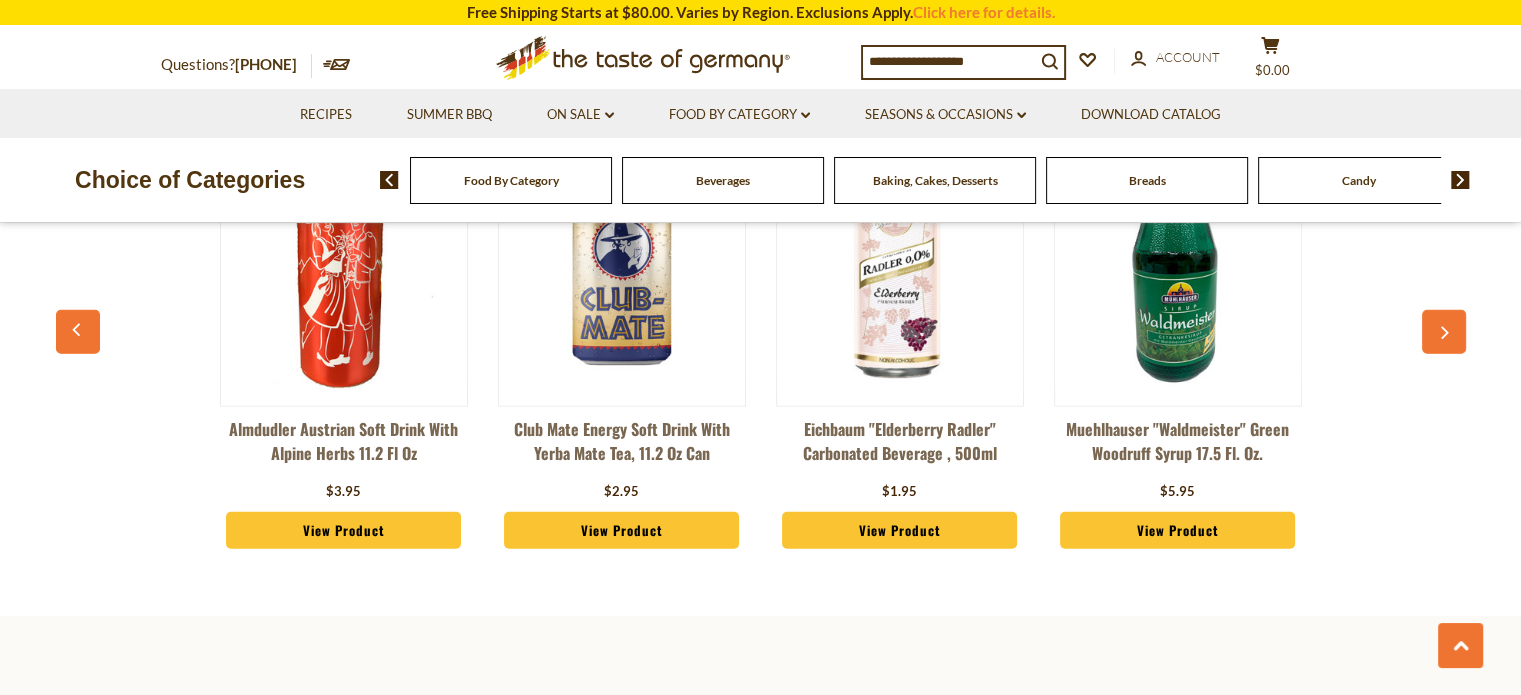 click on "Food By Category" at bounding box center (511, 180) 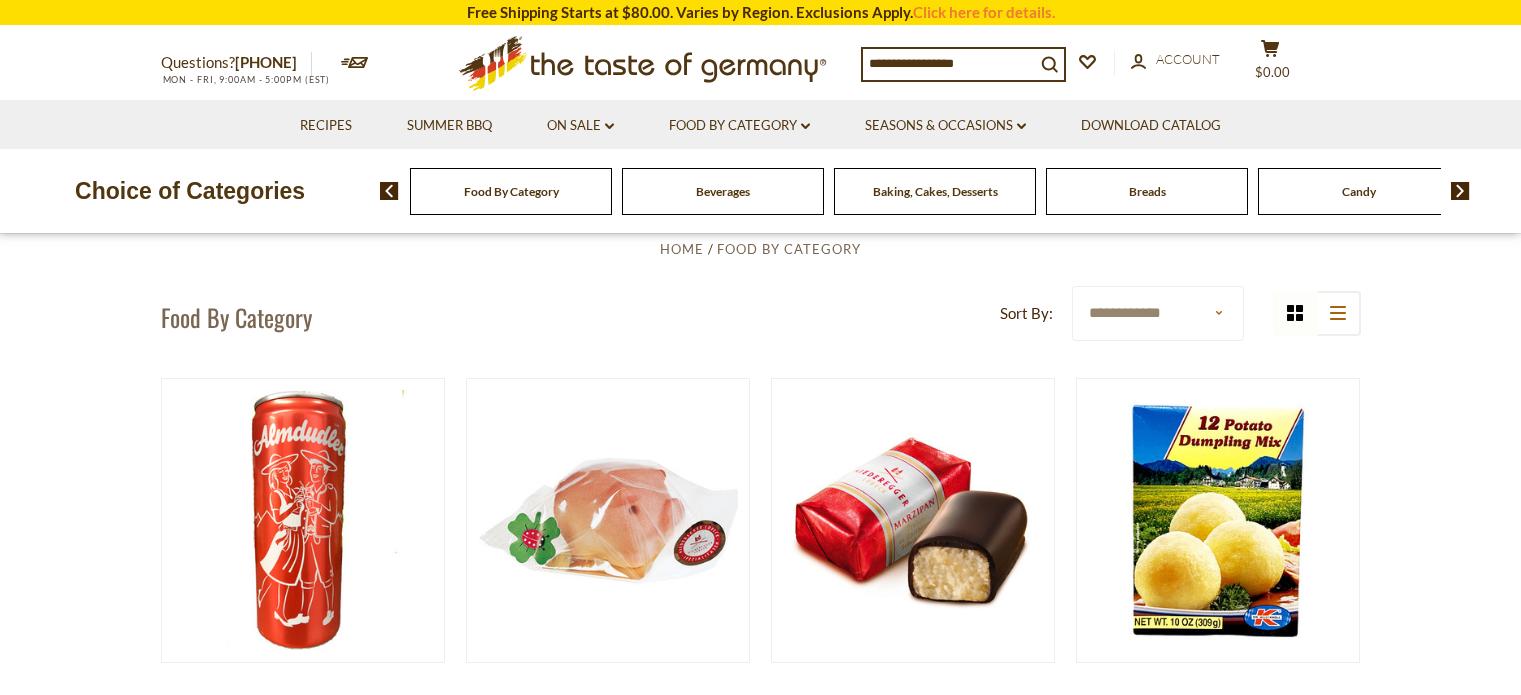 scroll, scrollTop: 0, scrollLeft: 0, axis: both 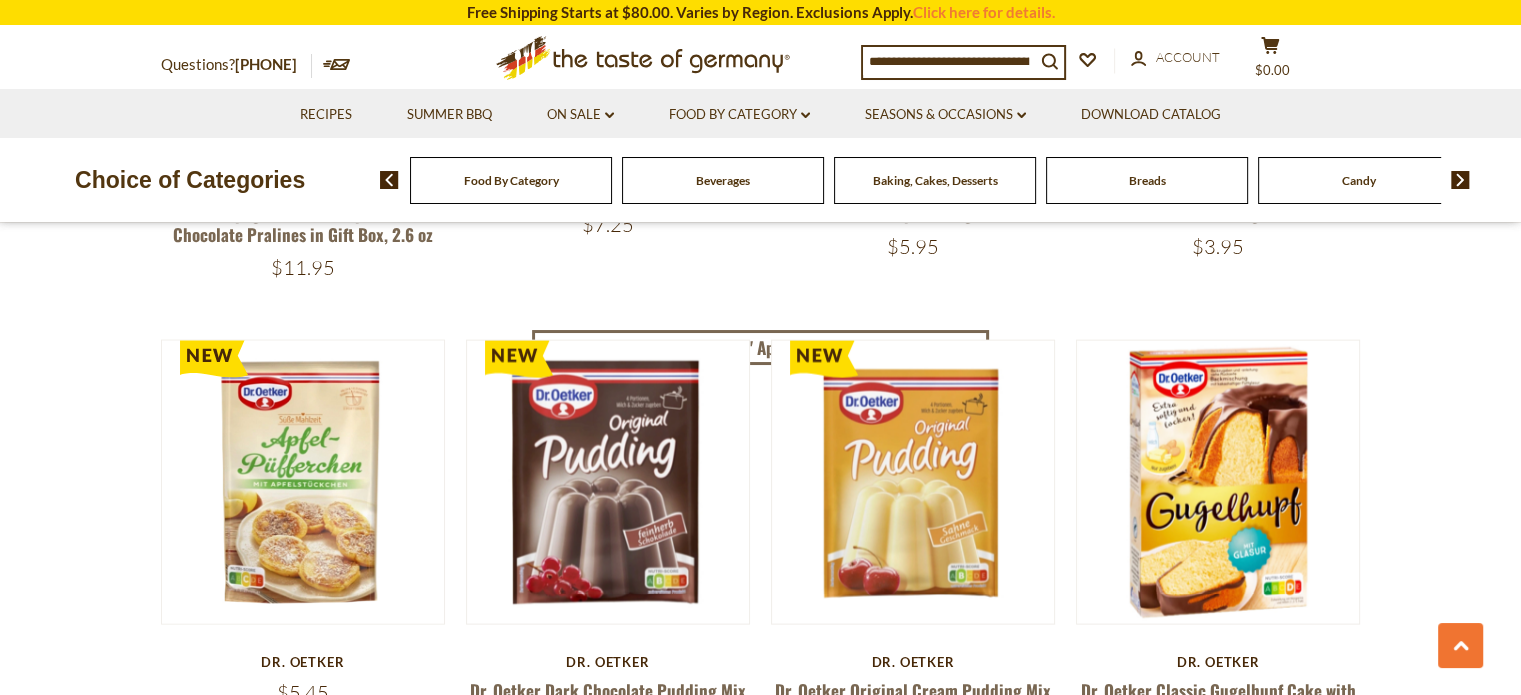 click at bounding box center (1460, 180) 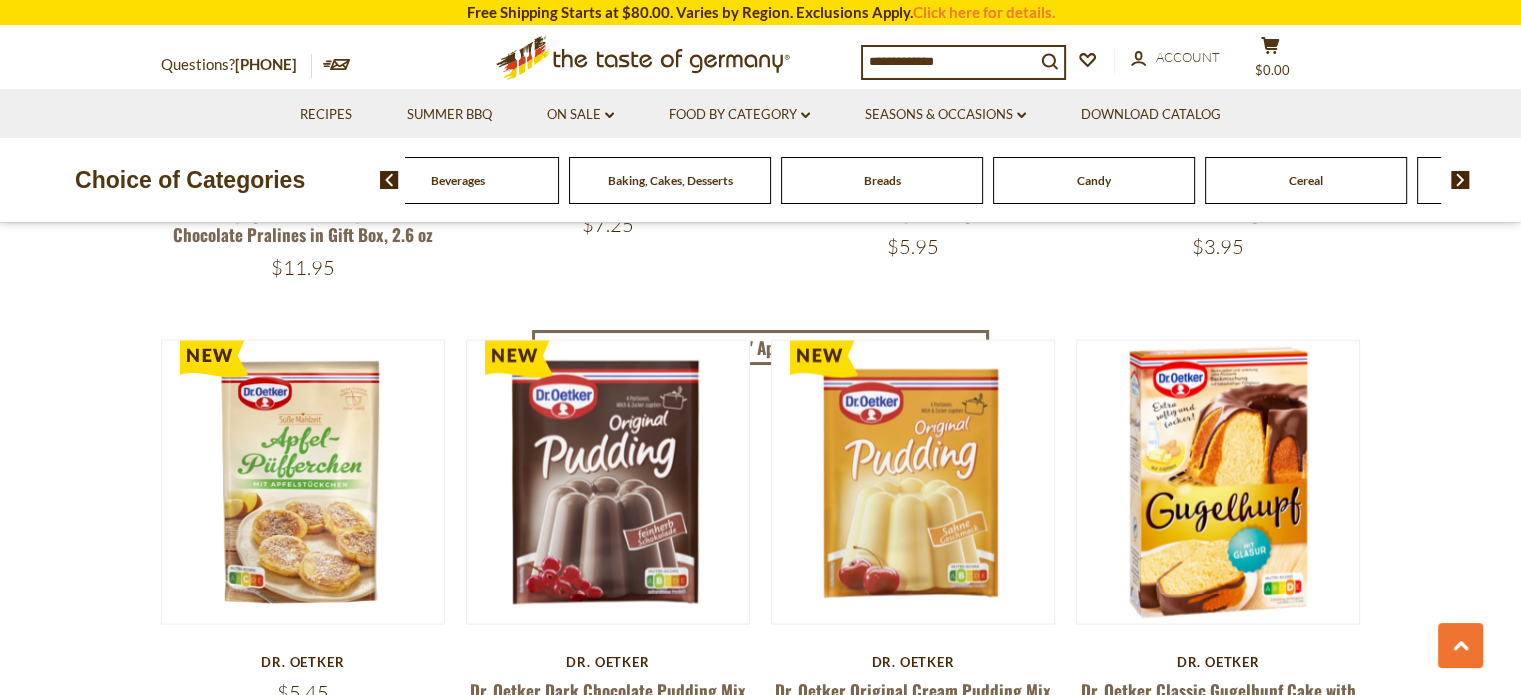 click at bounding box center [1460, 180] 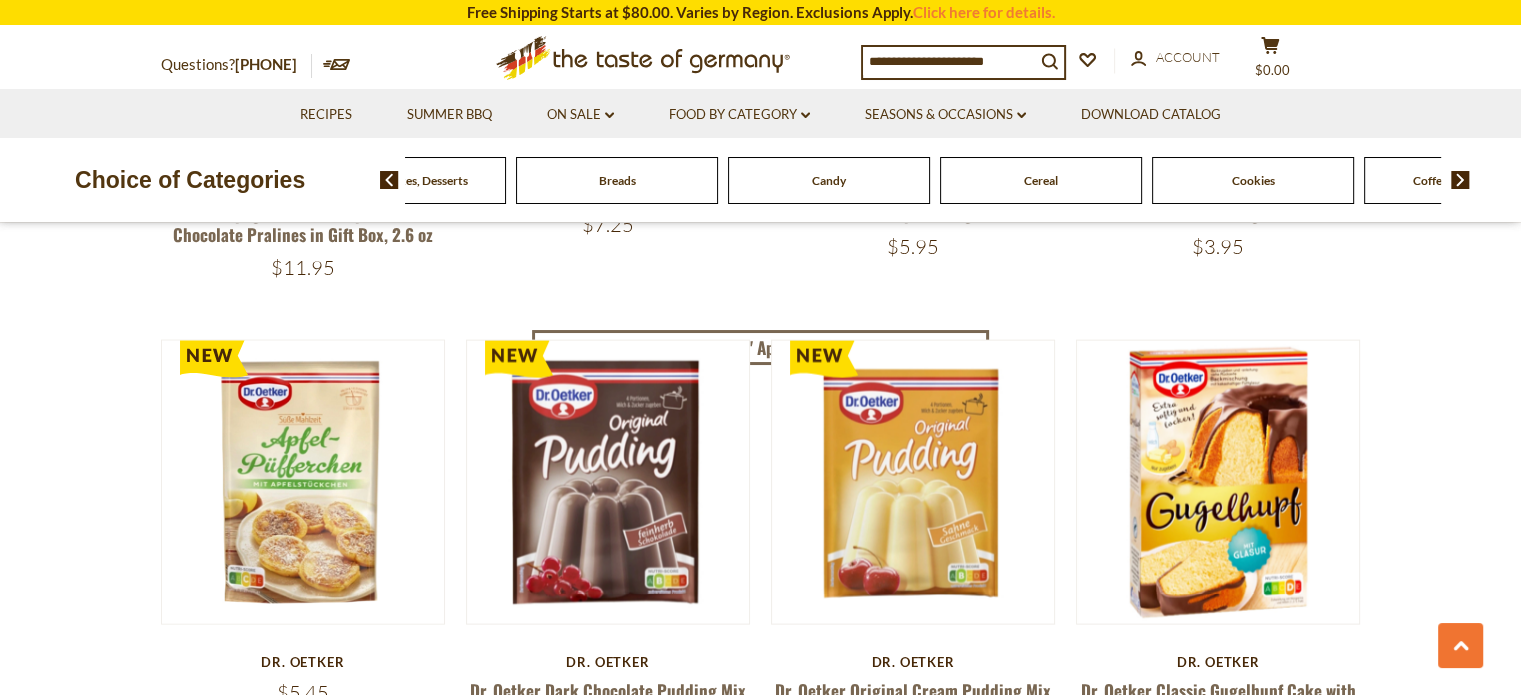 click at bounding box center (1460, 180) 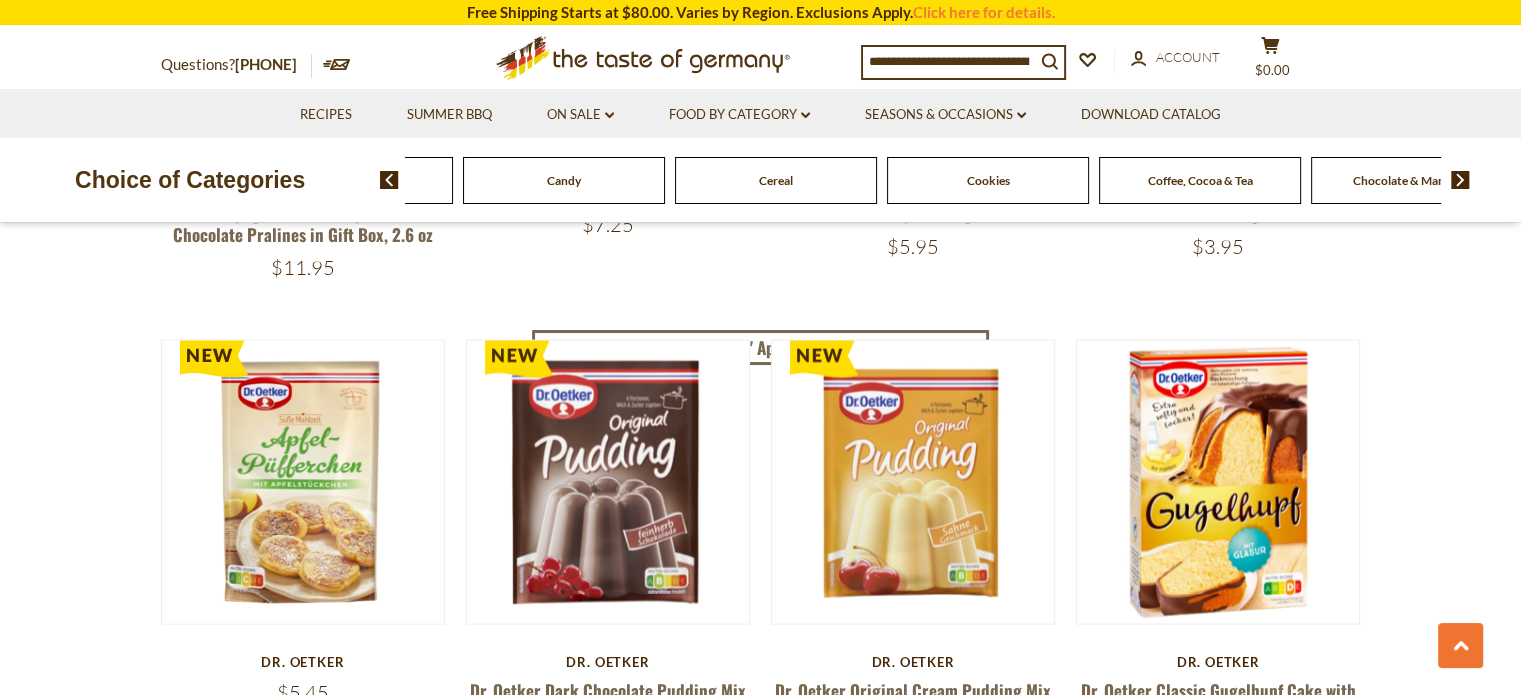 click at bounding box center [1460, 180] 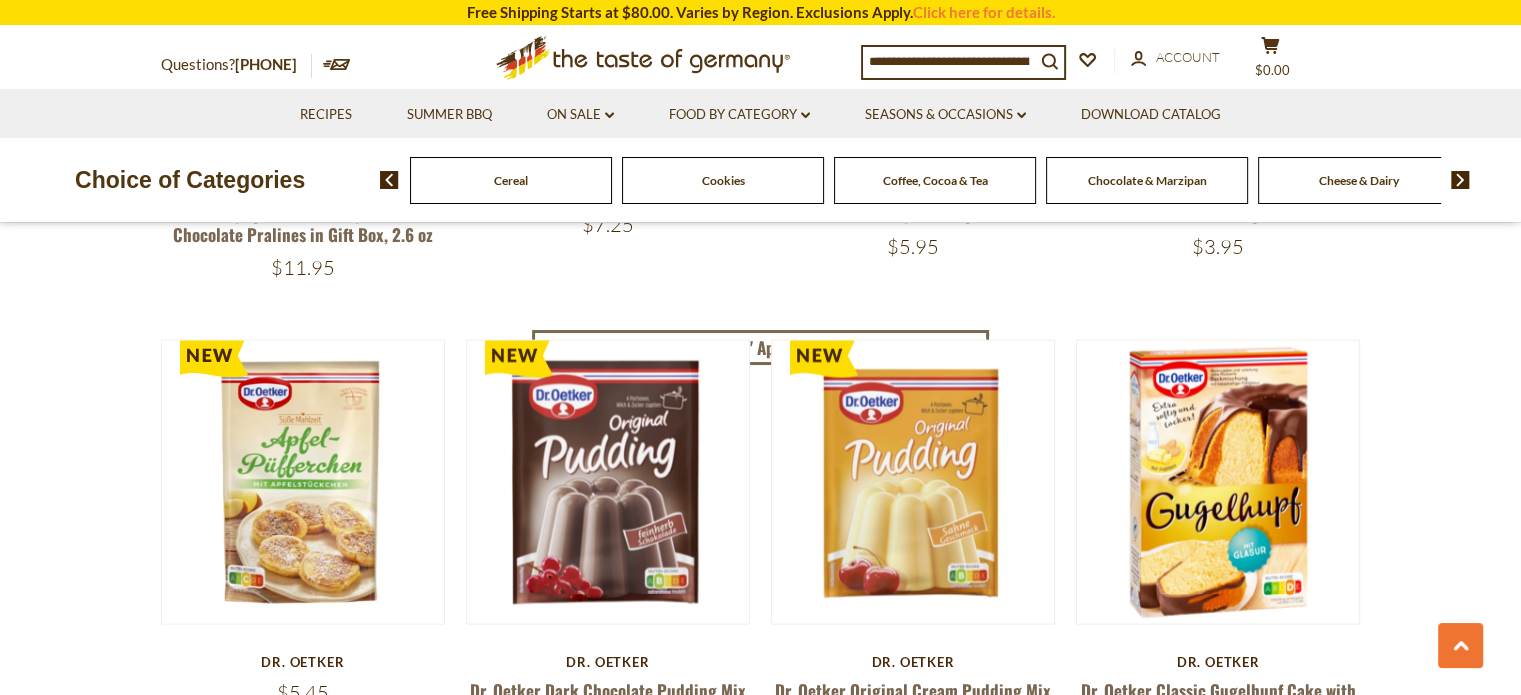 click at bounding box center [1460, 180] 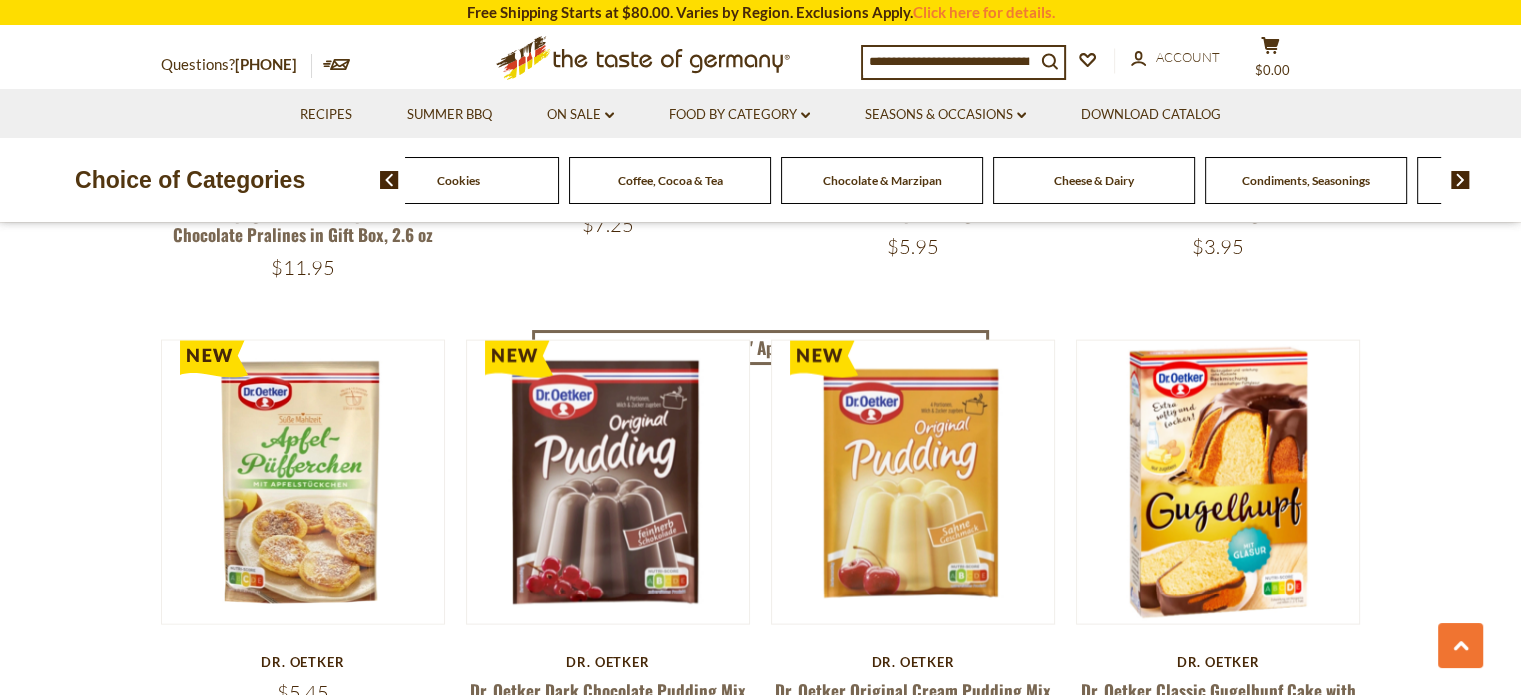 click on "Condiments, Seasonings" at bounding box center [-814, 180] 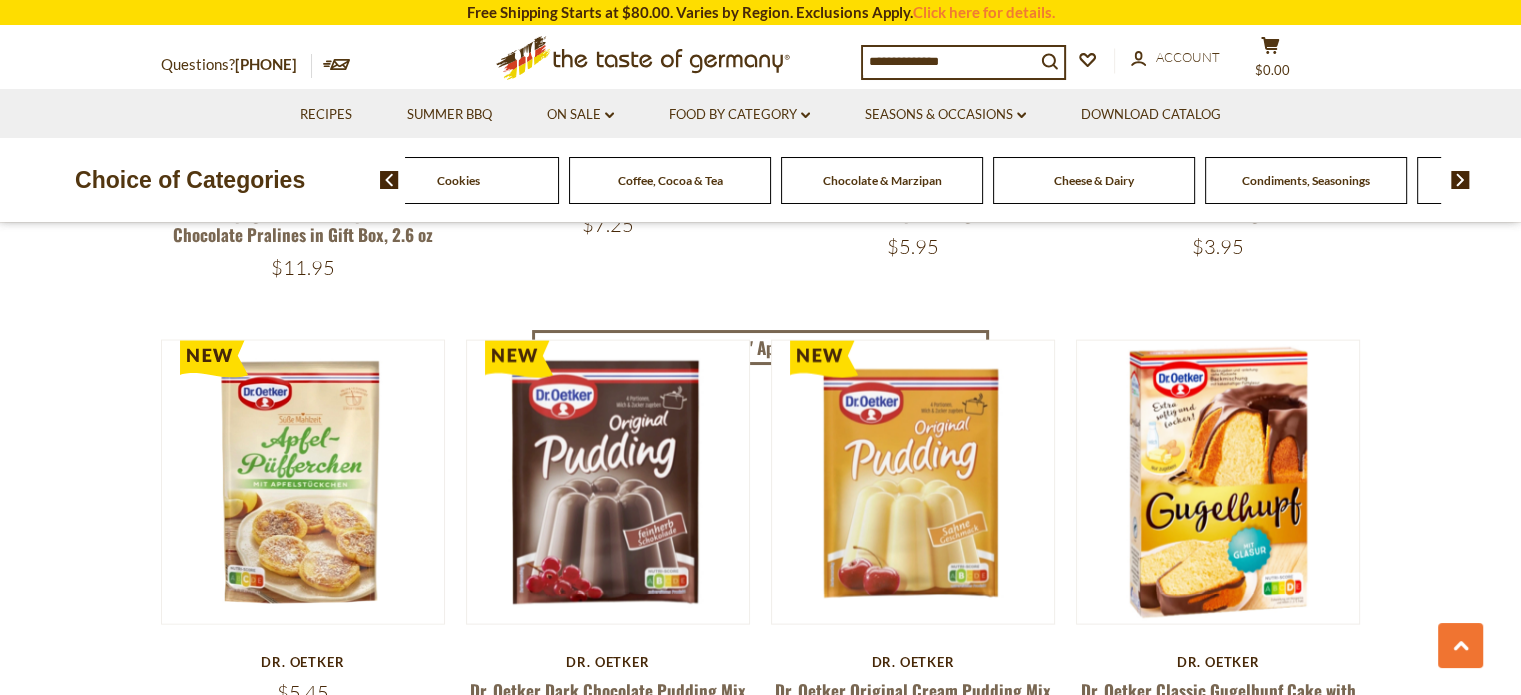 click on "Condiments, Seasonings" at bounding box center [1306, 180] 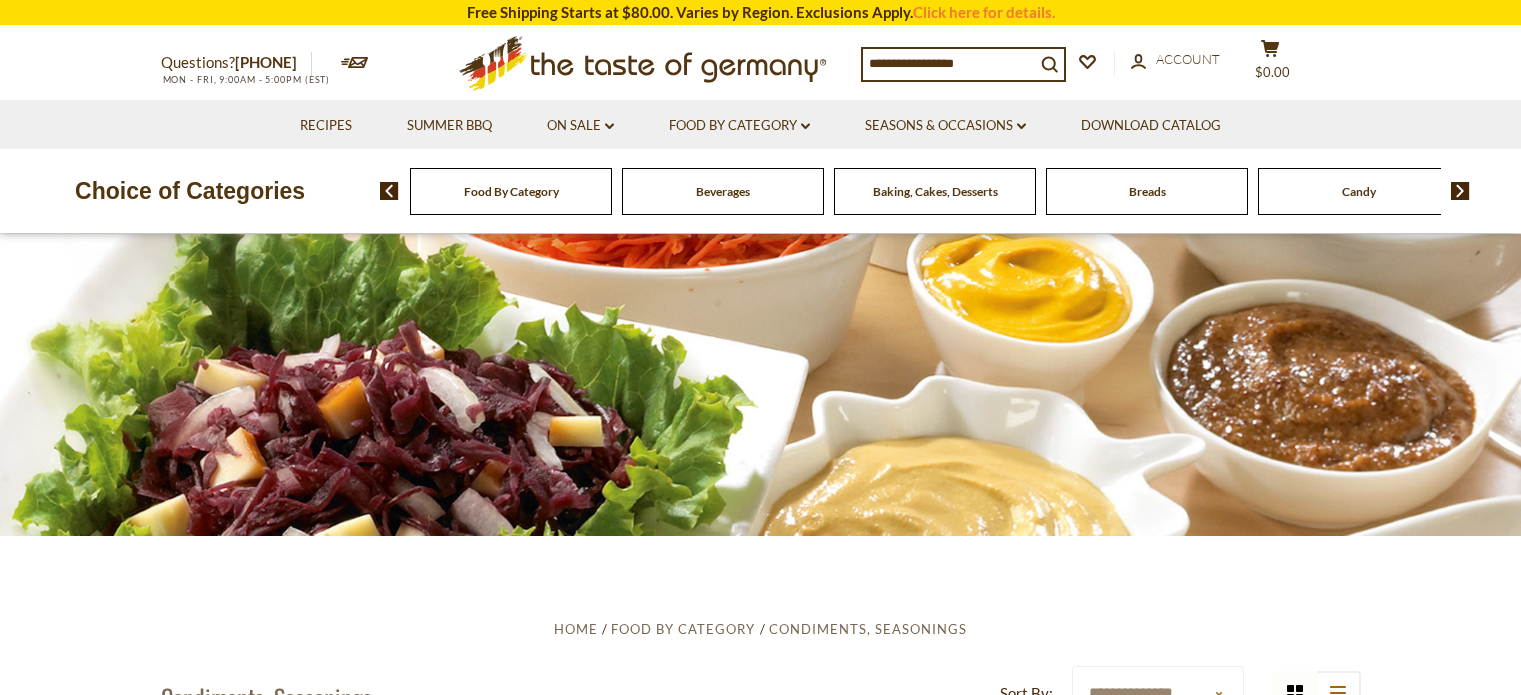 scroll, scrollTop: 0, scrollLeft: 0, axis: both 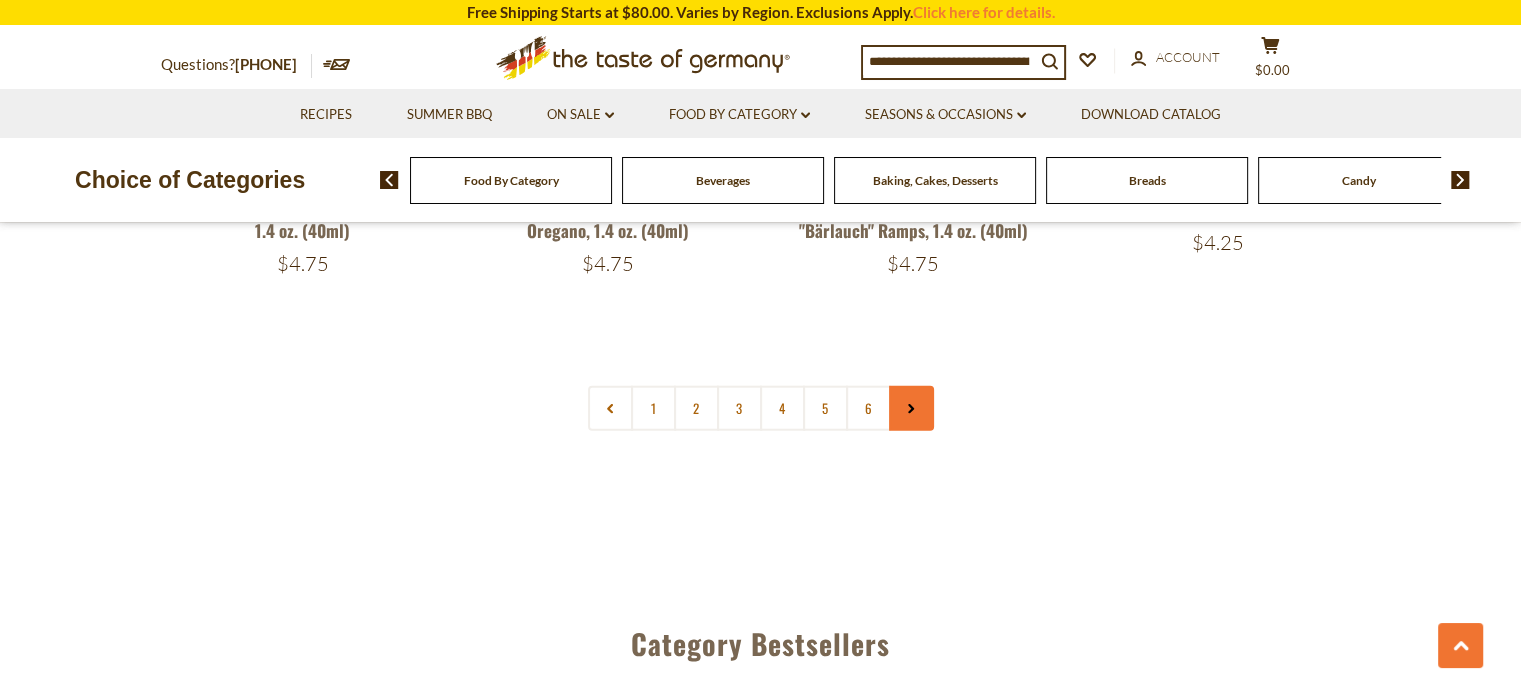 click at bounding box center [911, 408] 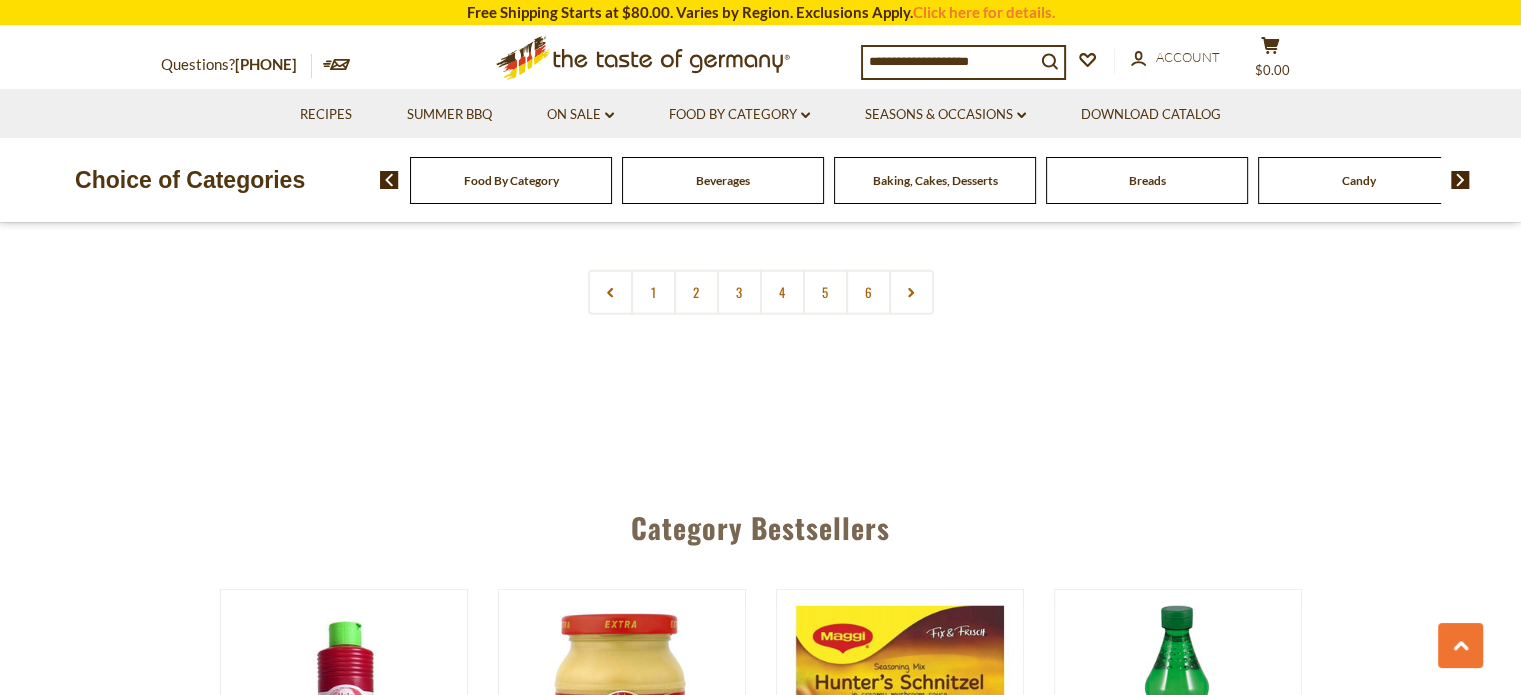 scroll, scrollTop: 4960, scrollLeft: 0, axis: vertical 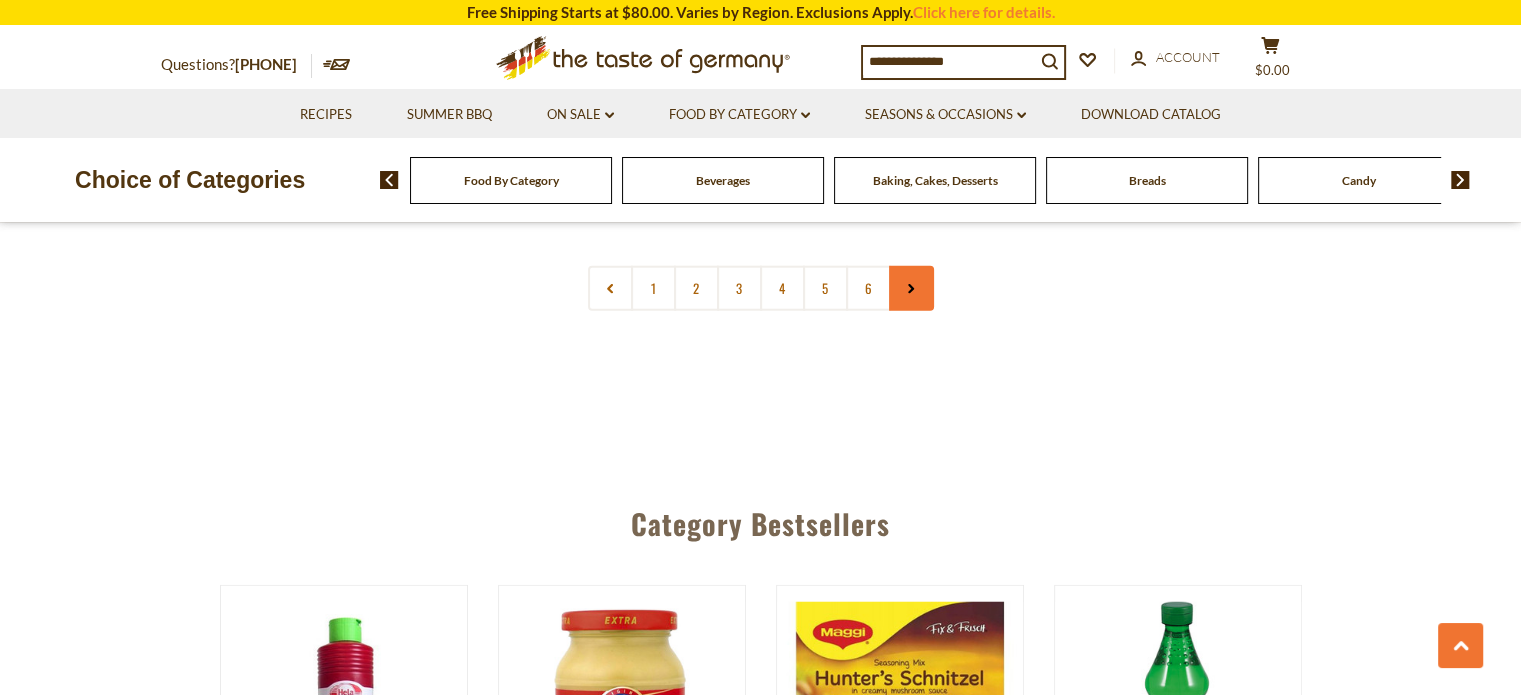 click 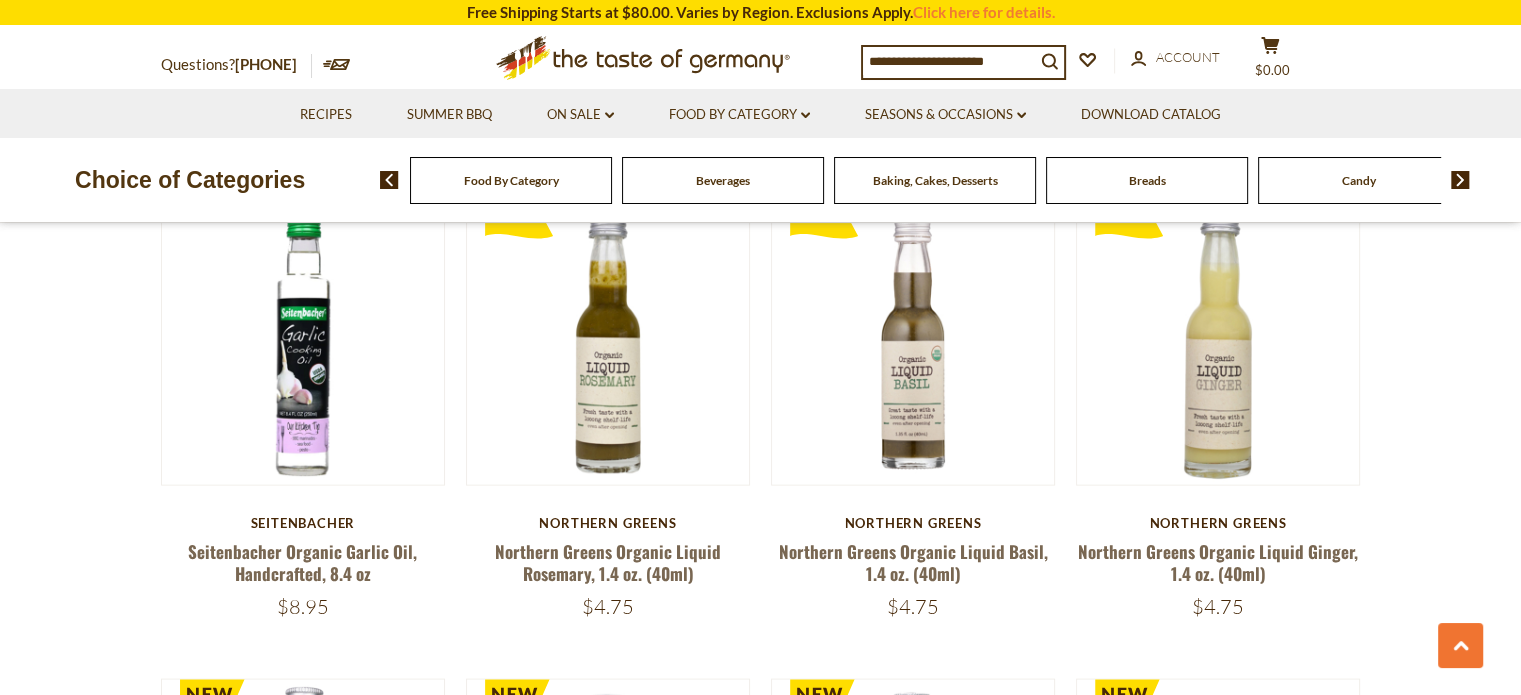 scroll, scrollTop: 4120, scrollLeft: 0, axis: vertical 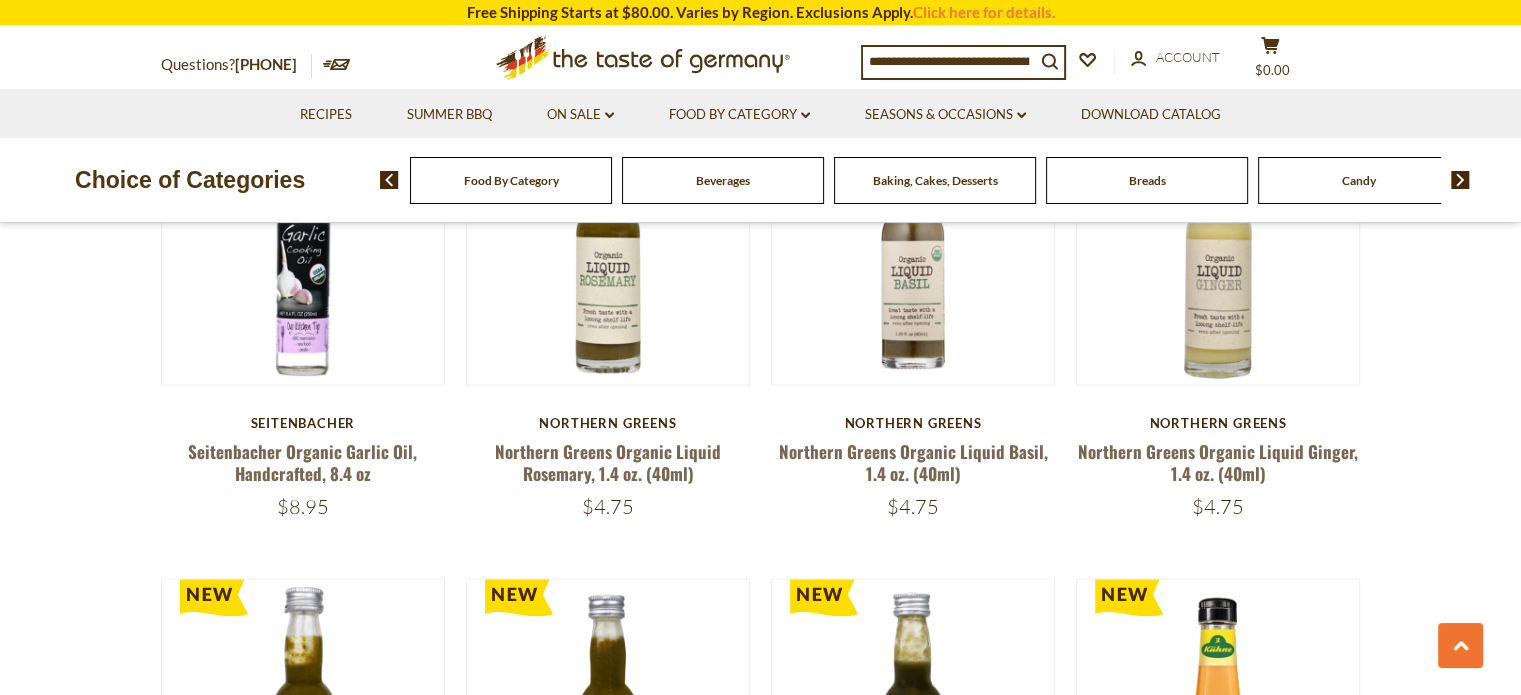 click at bounding box center (949, 61) 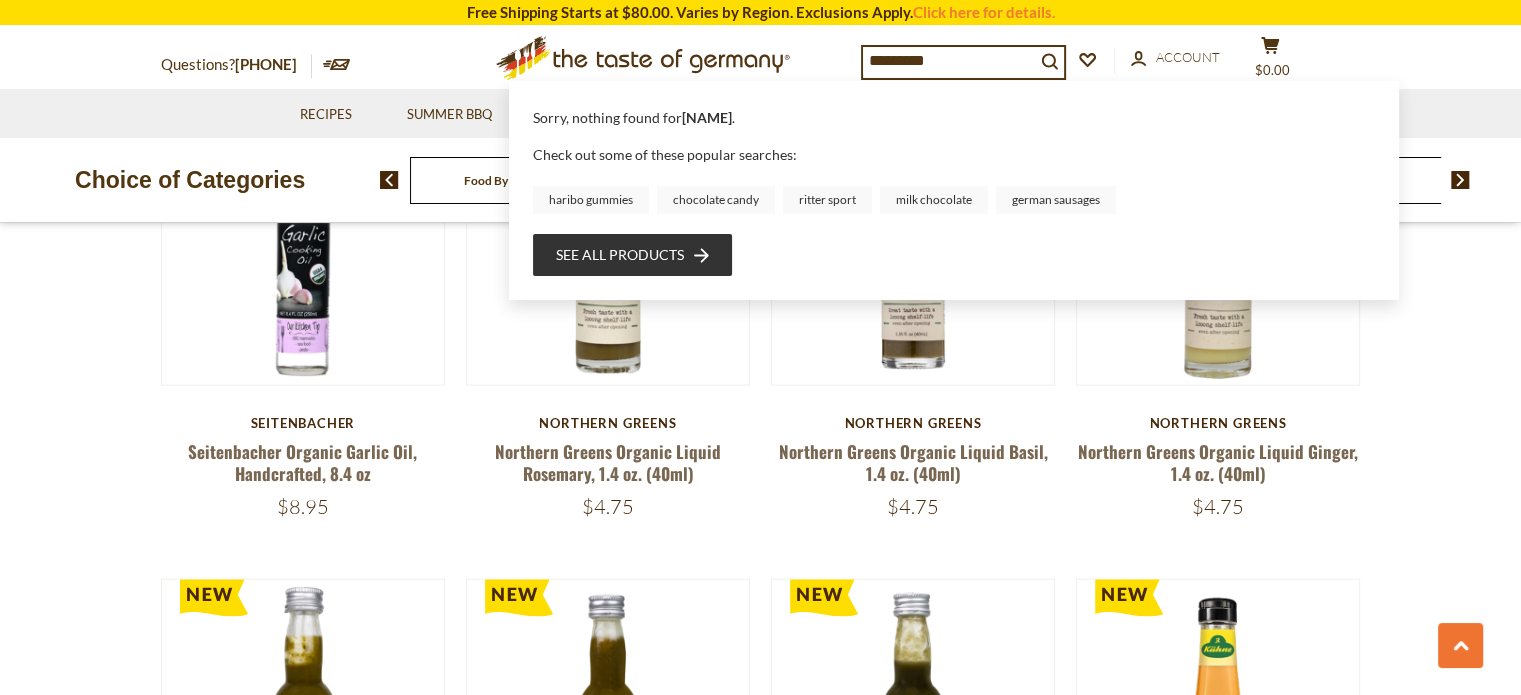 type on "**********" 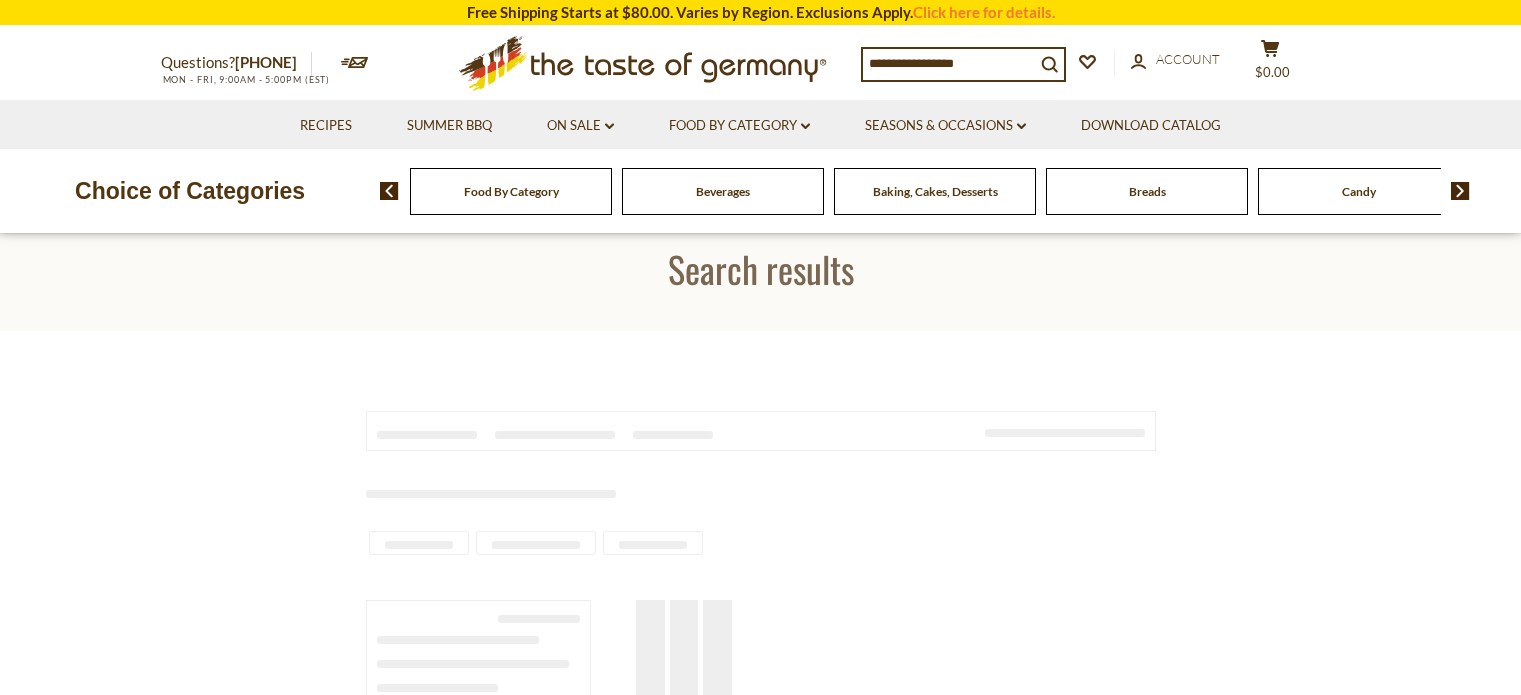 scroll, scrollTop: 0, scrollLeft: 0, axis: both 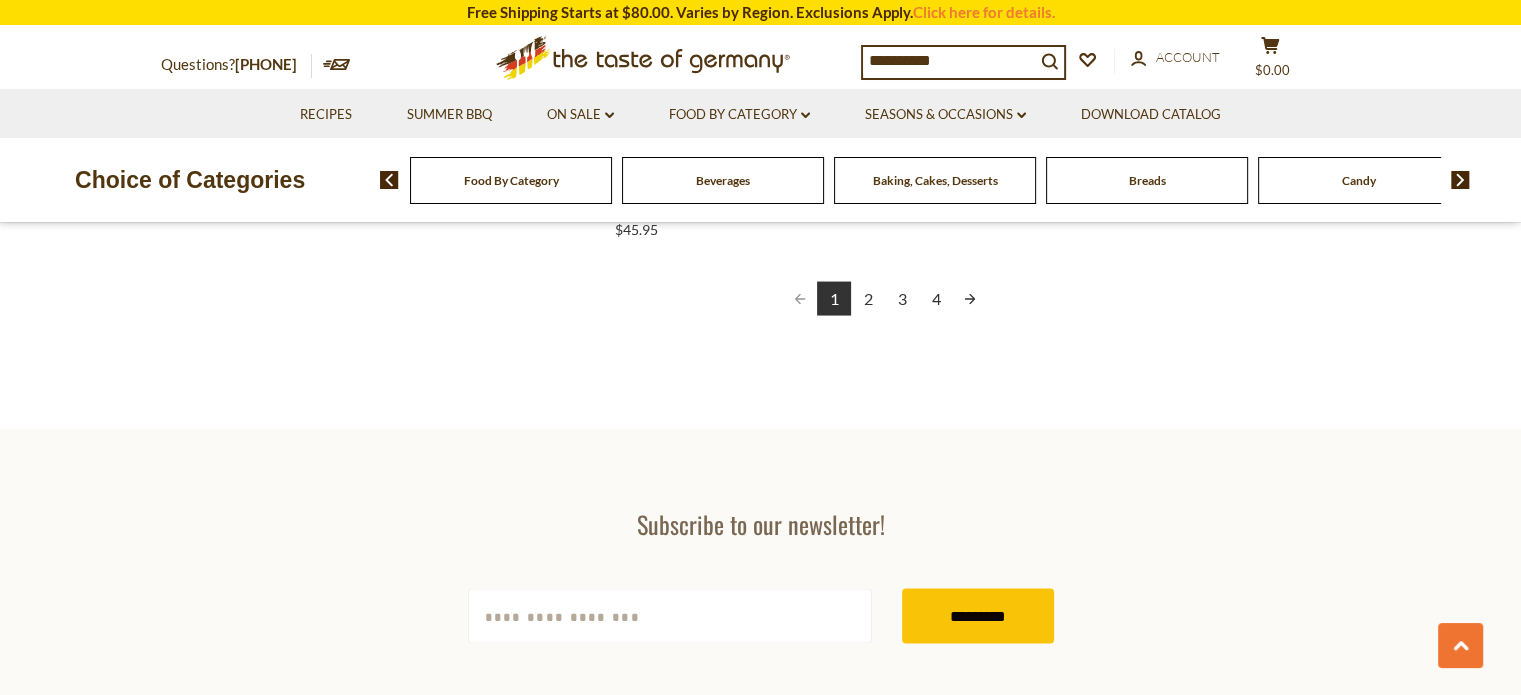 click on "**********" at bounding box center (949, 61) 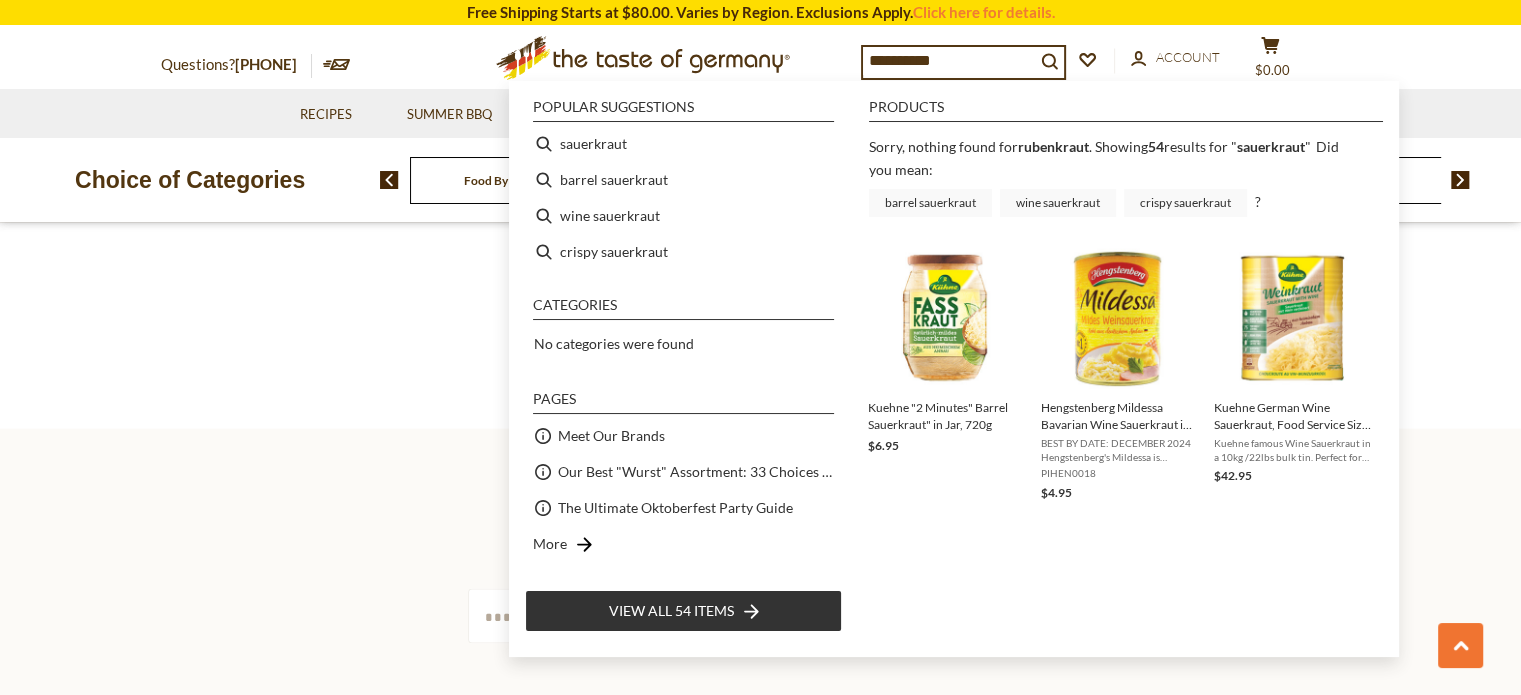click on "**********" at bounding box center [949, 61] 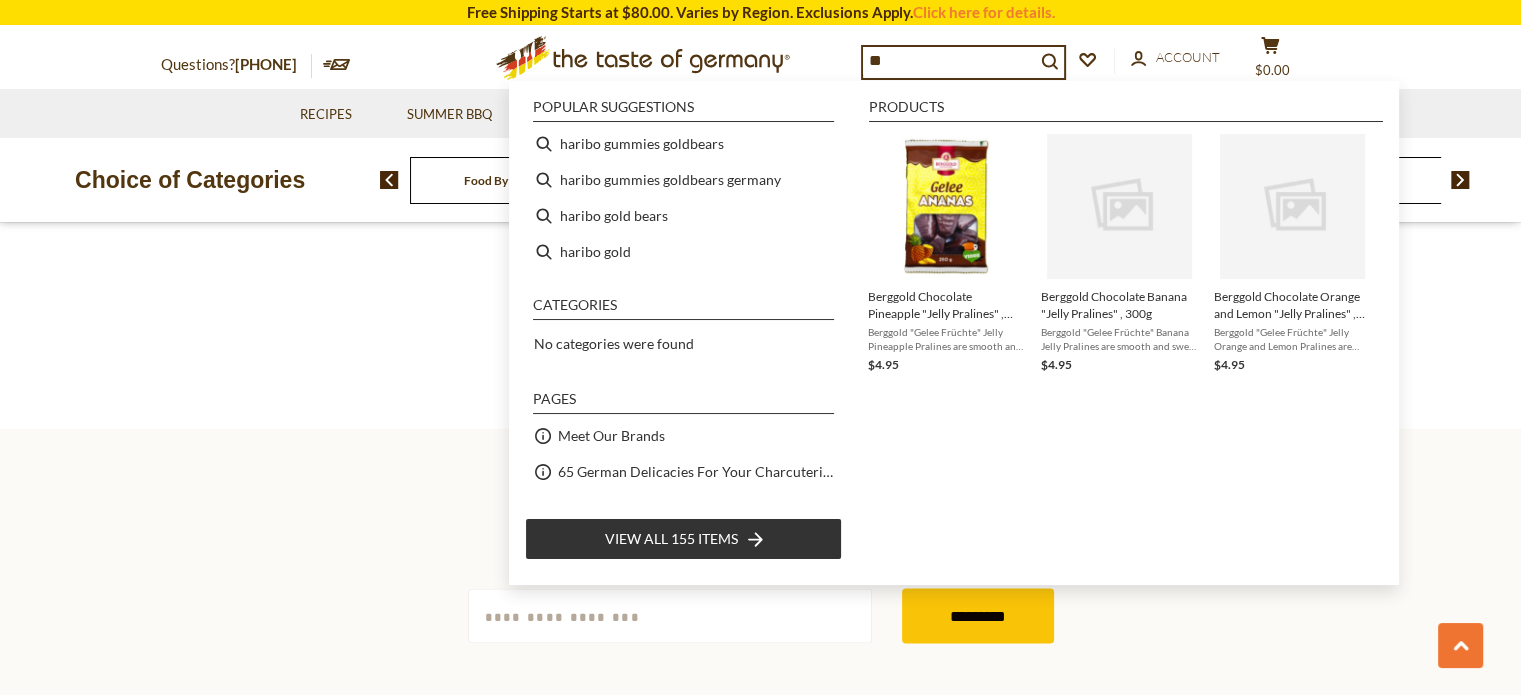 type on "*" 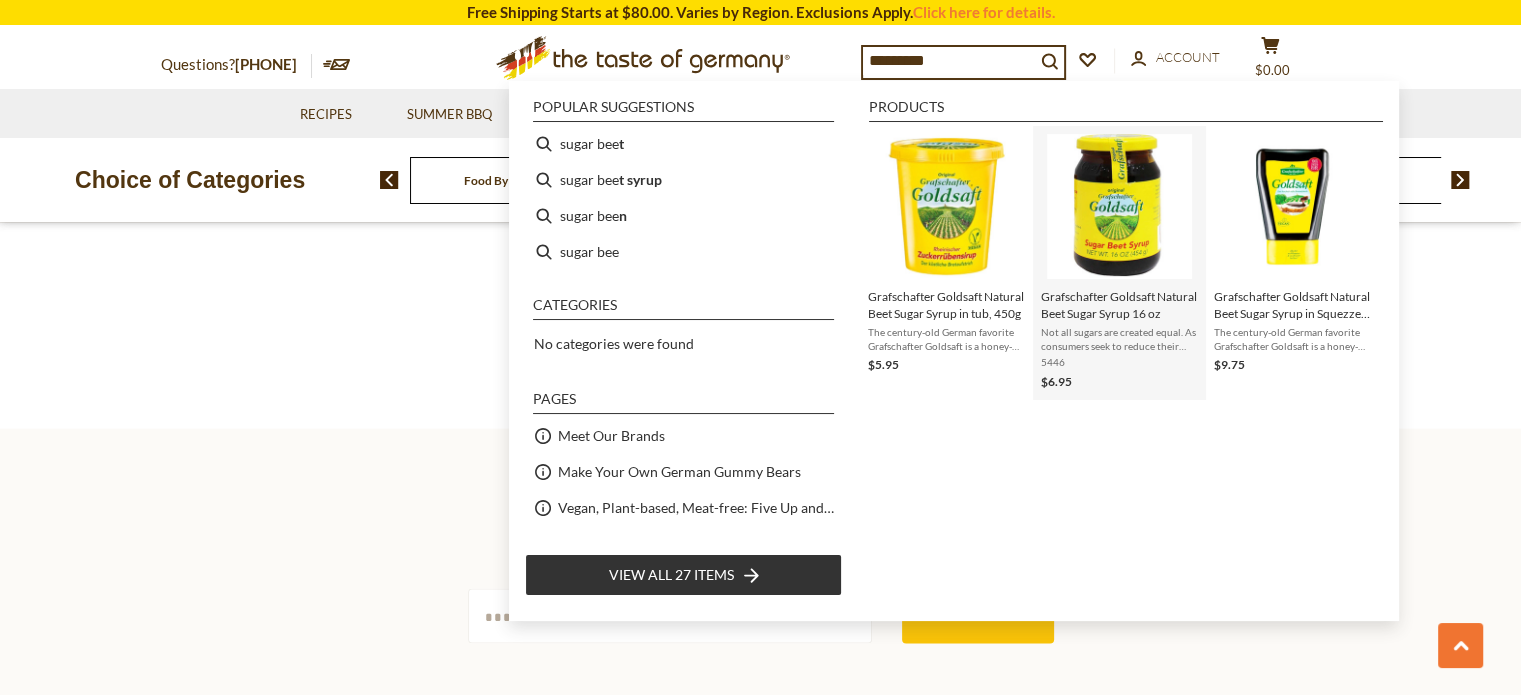 type on "*********" 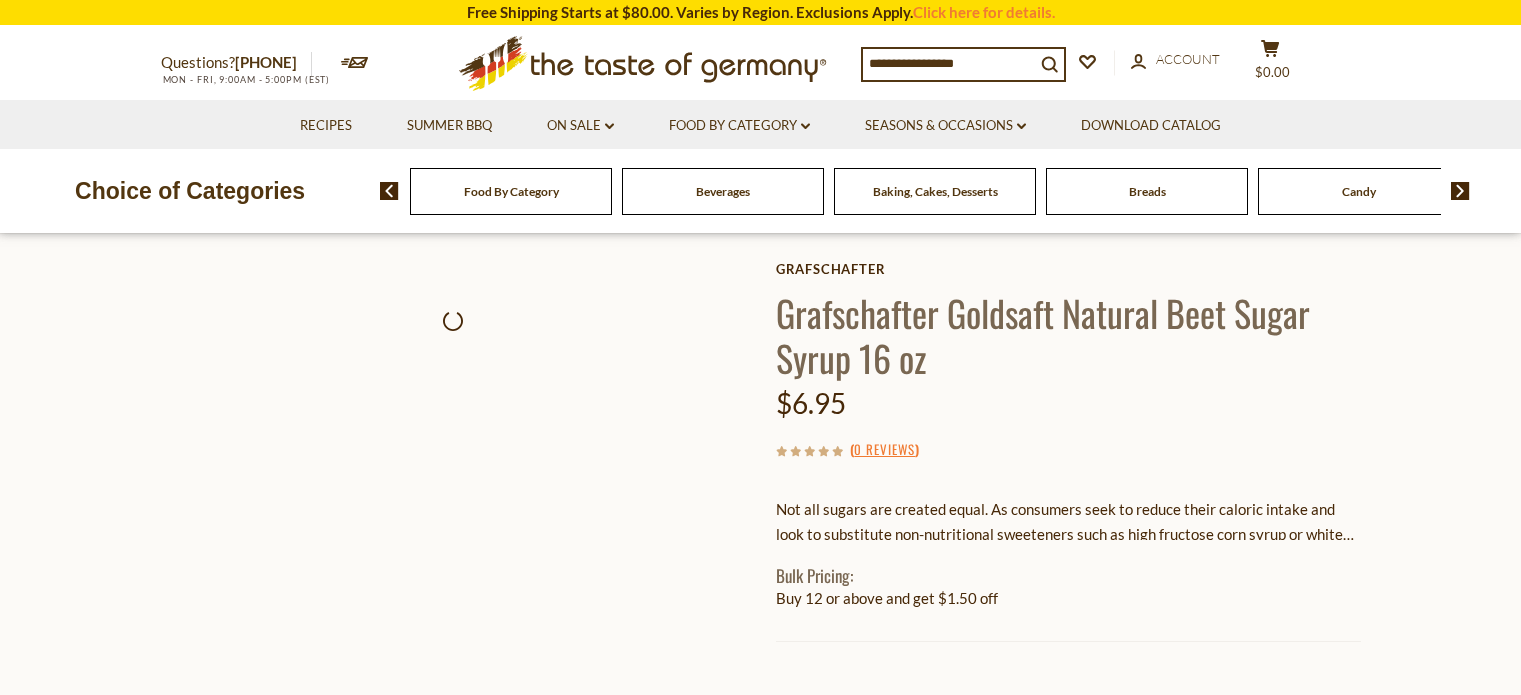 scroll, scrollTop: 0, scrollLeft: 0, axis: both 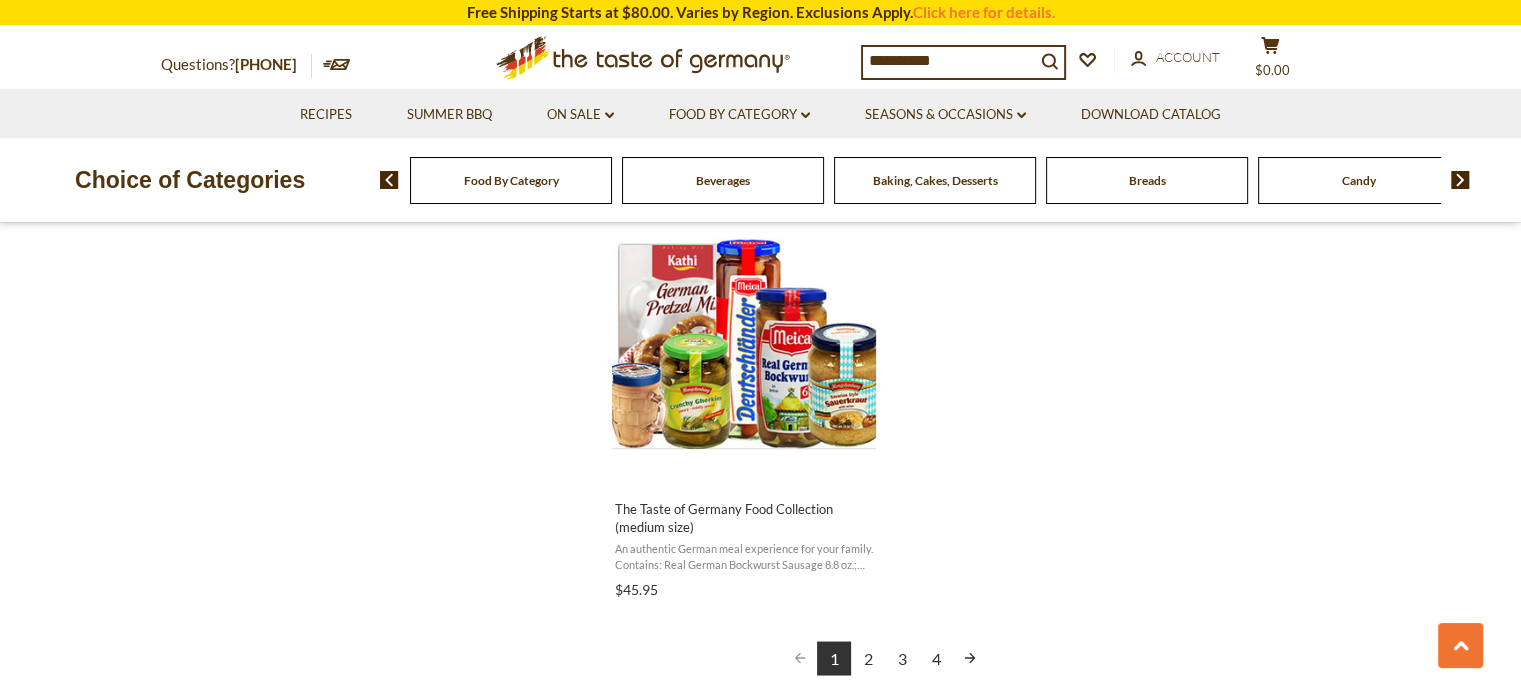 click on "**********" at bounding box center (949, 61) 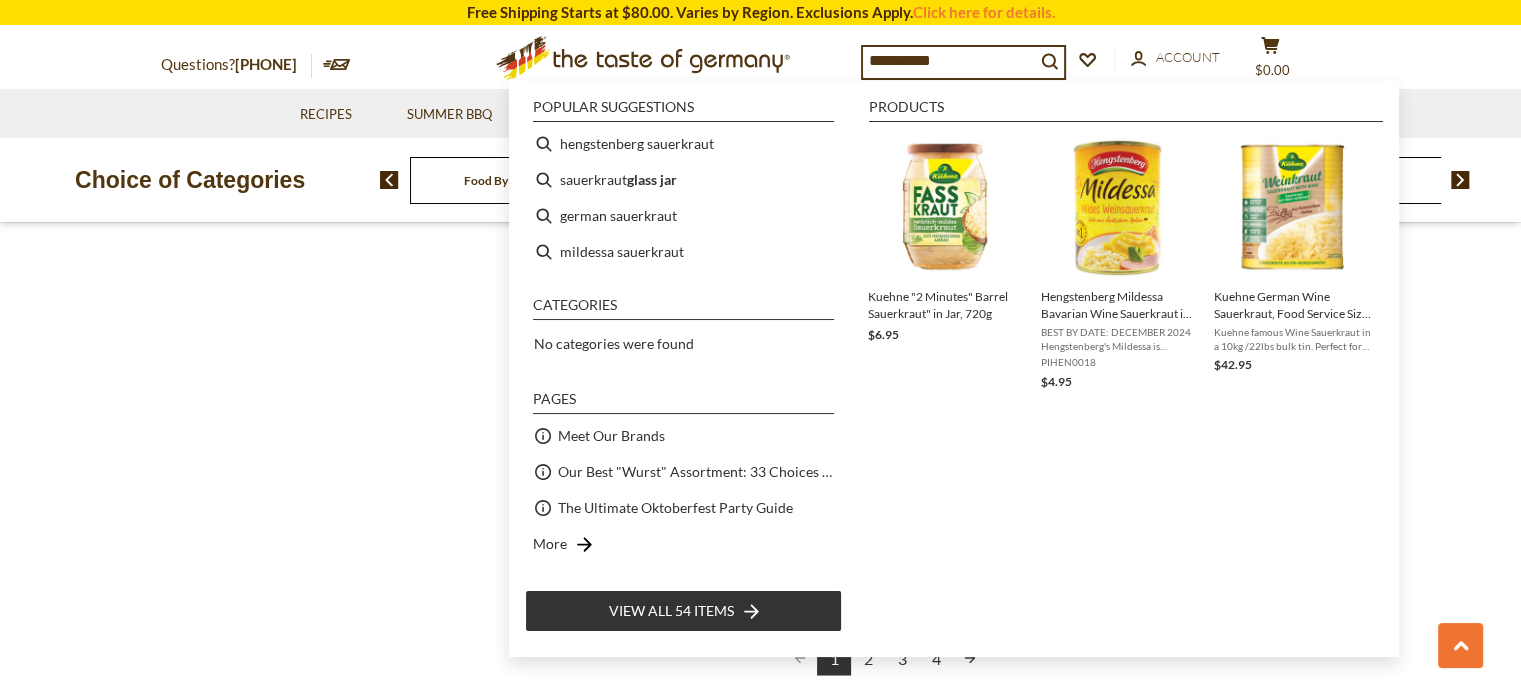 click on "**********" at bounding box center (949, 61) 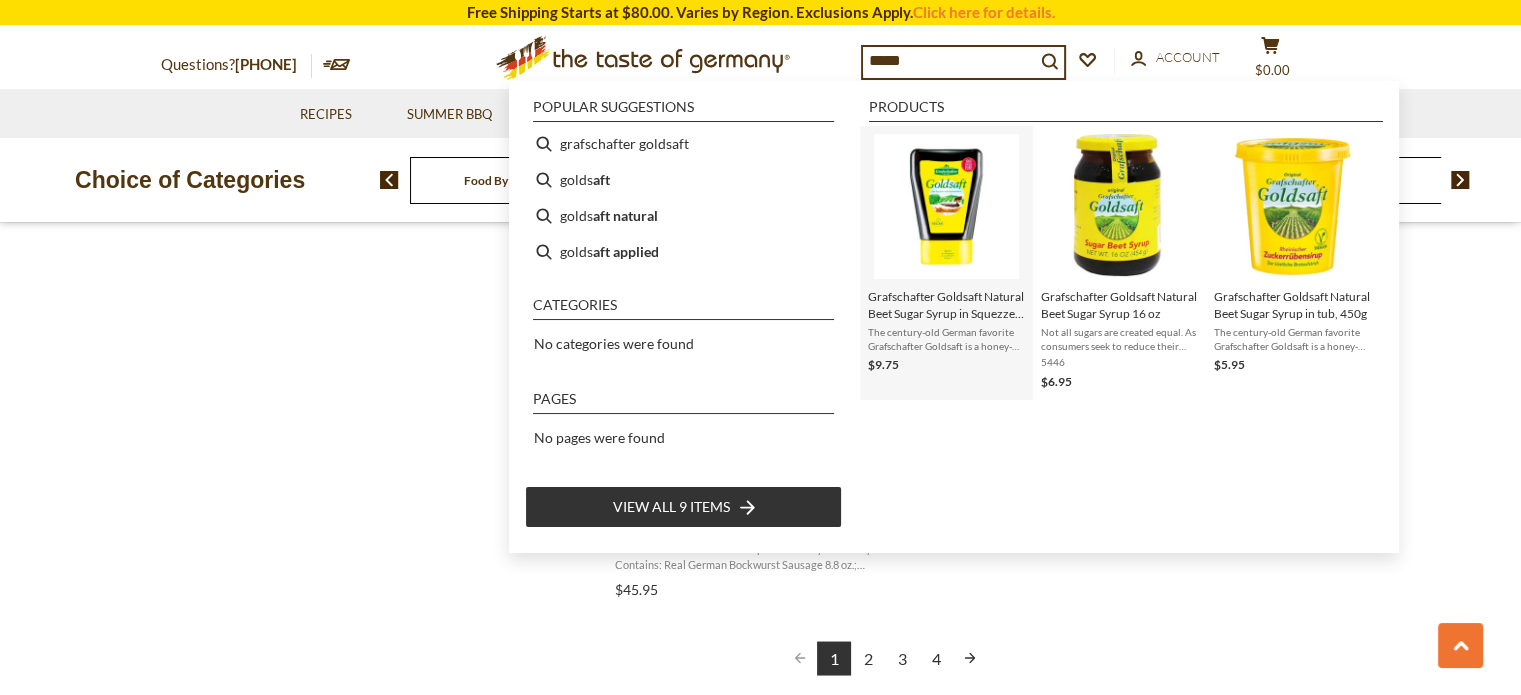 type on "*****" 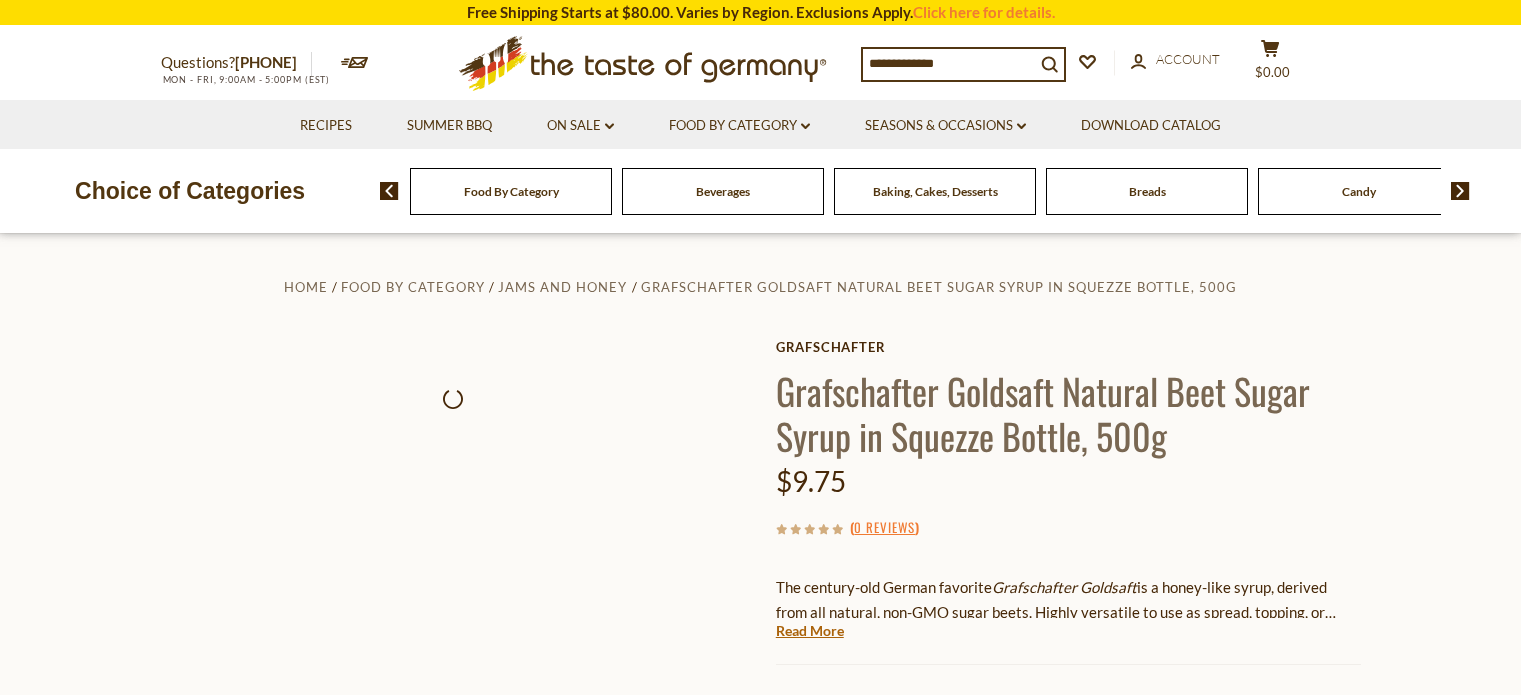 scroll, scrollTop: 0, scrollLeft: 0, axis: both 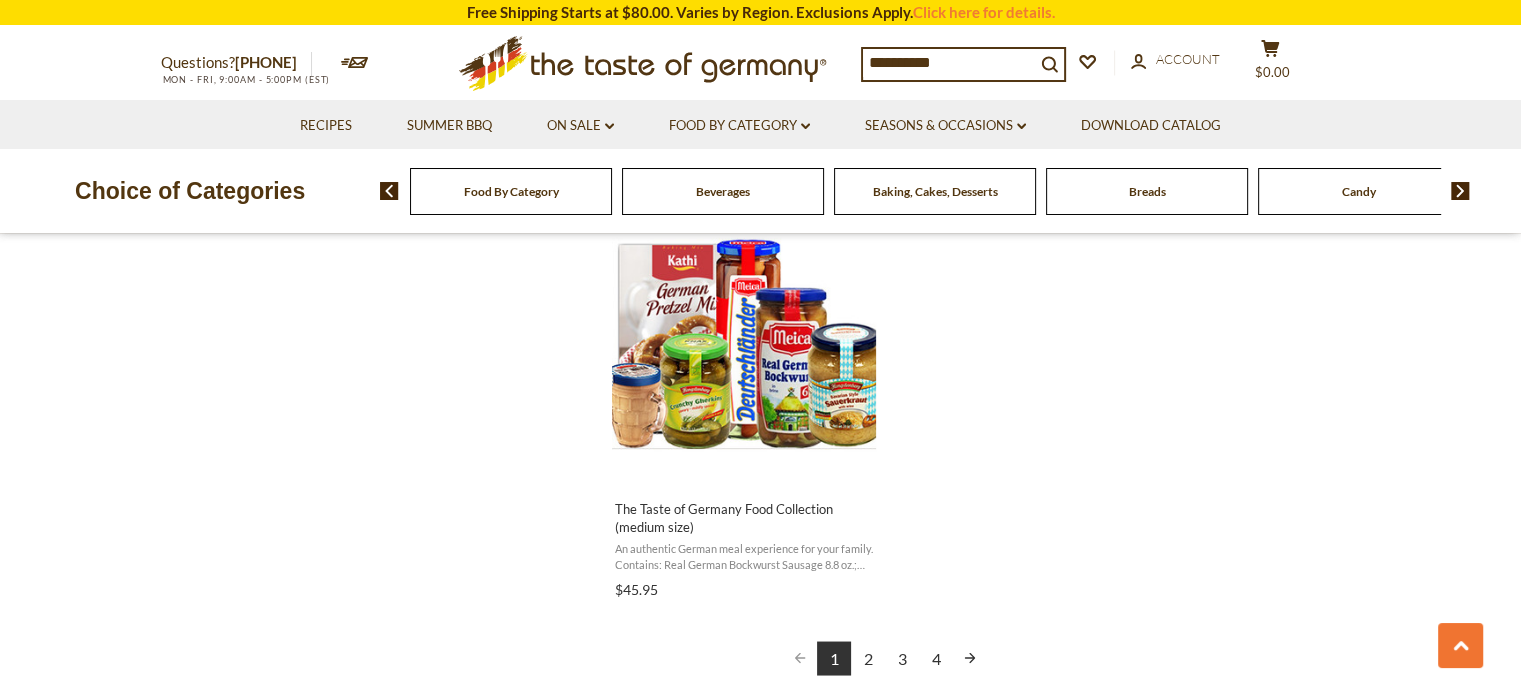 click on "**********" at bounding box center (949, 63) 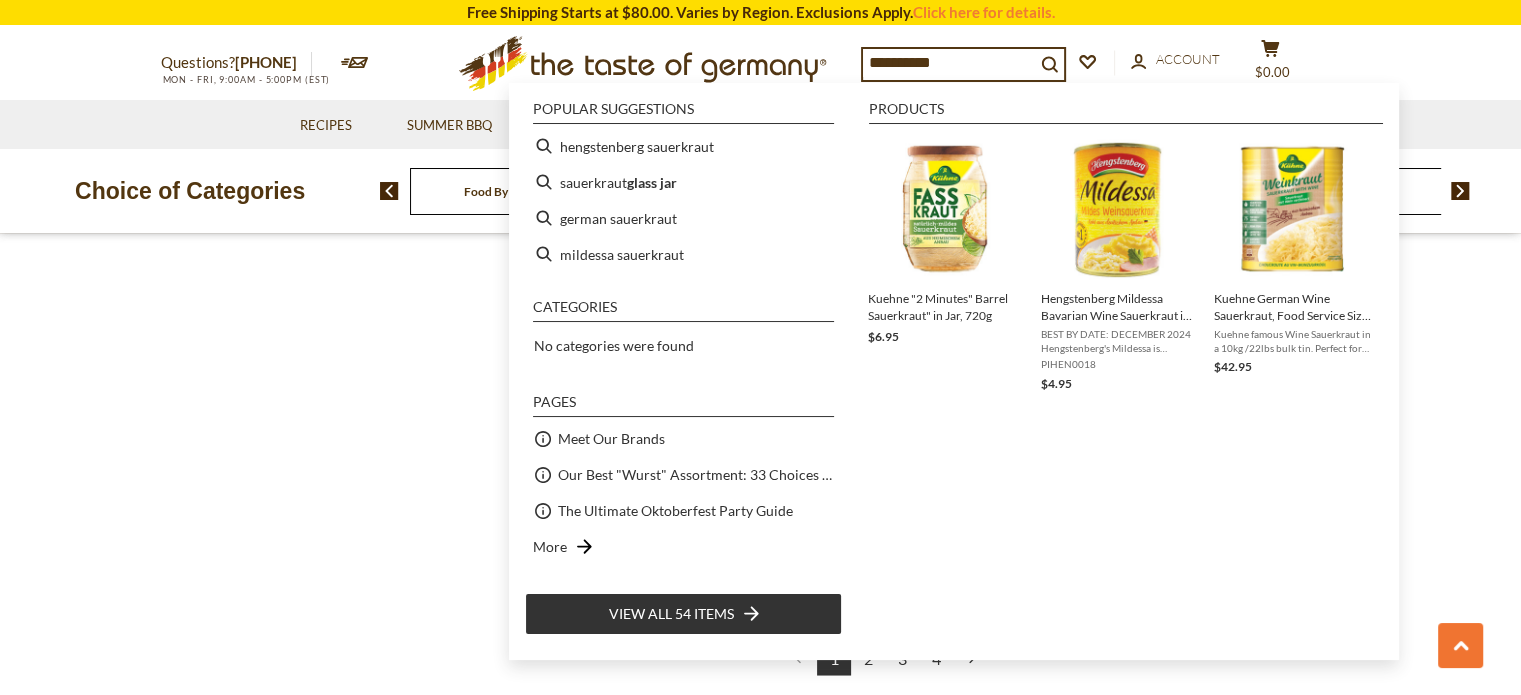 click on "**********" at bounding box center (949, 63) 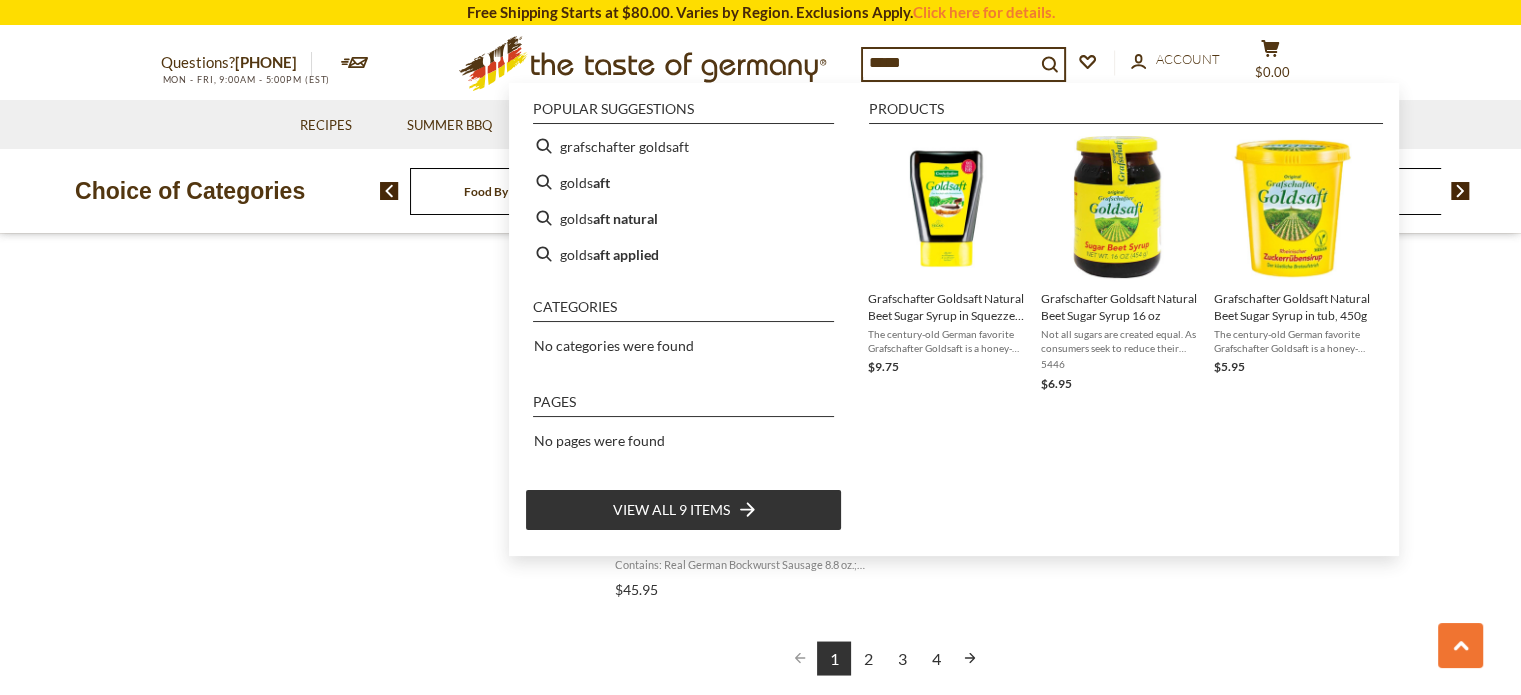 click on "*****" at bounding box center (949, 63) 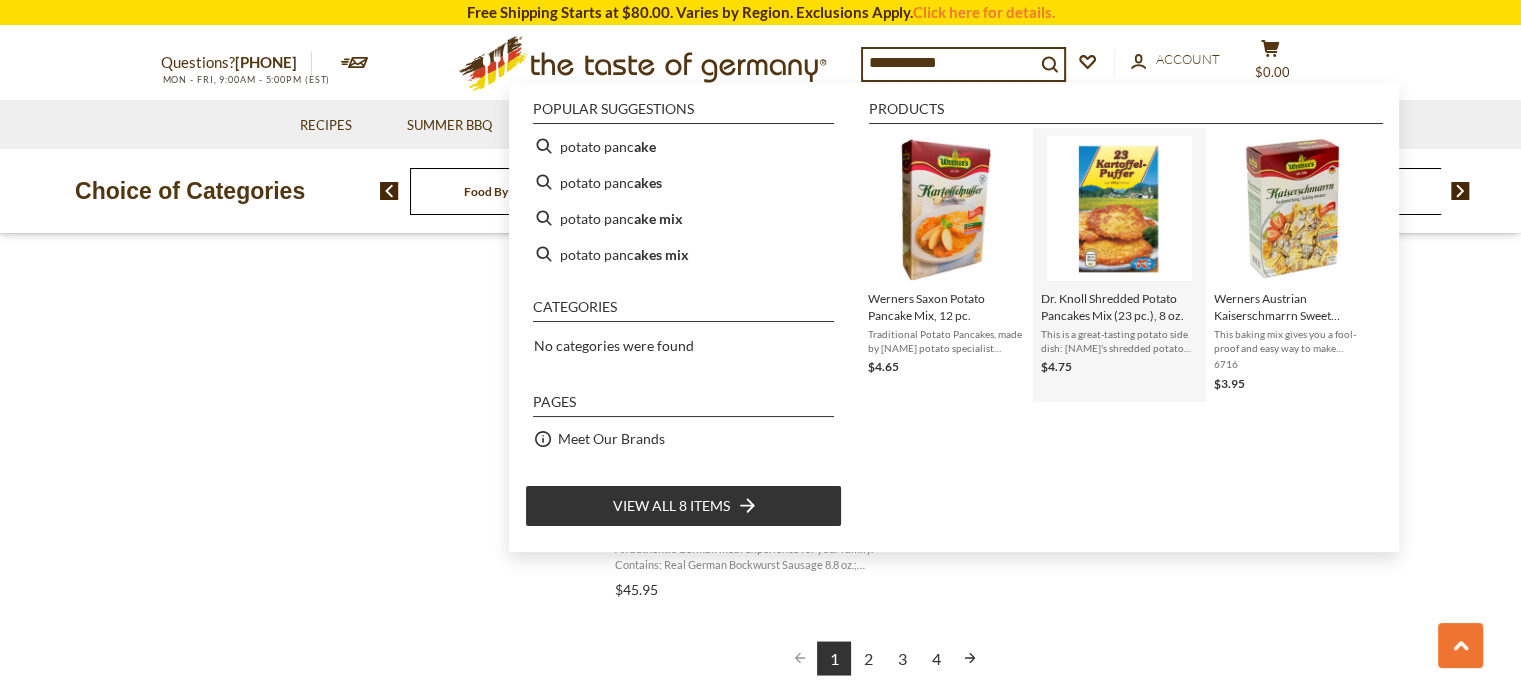 type on "**********" 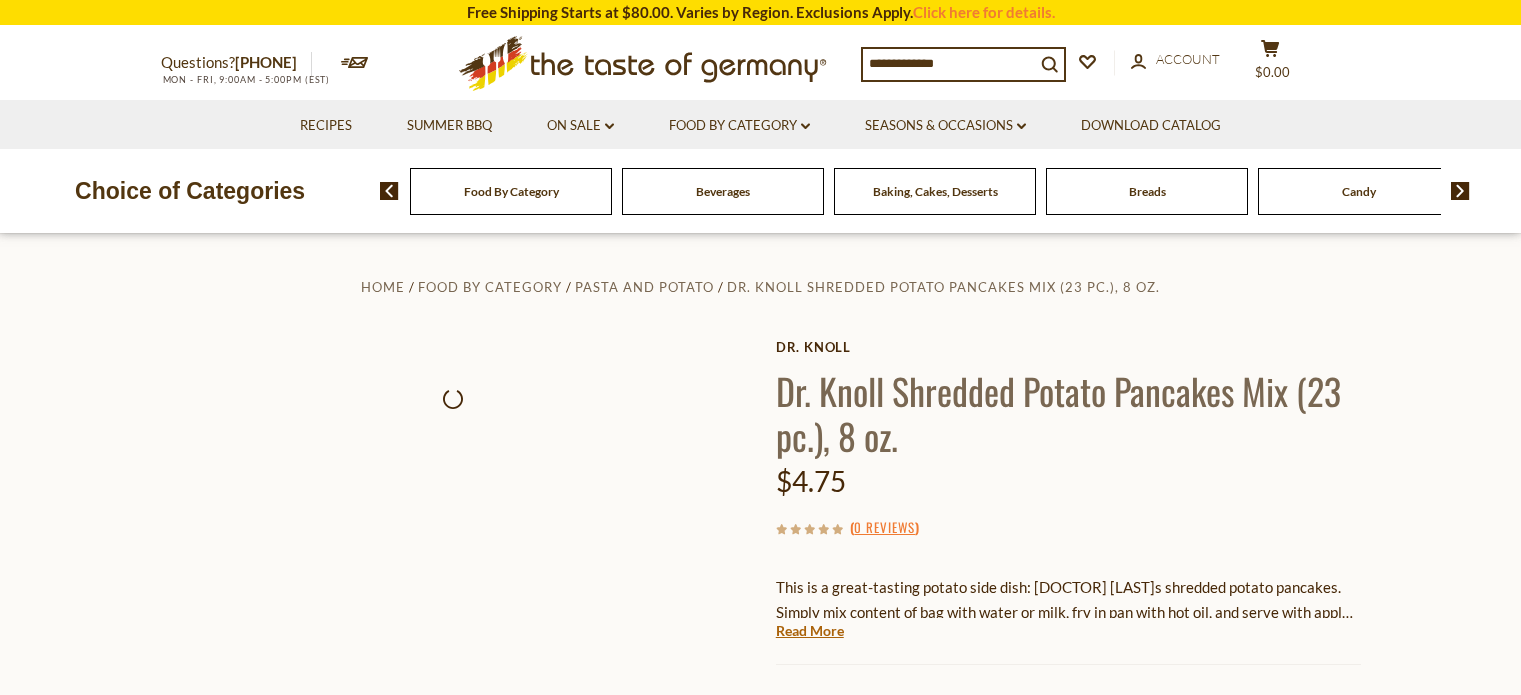 scroll, scrollTop: 0, scrollLeft: 0, axis: both 